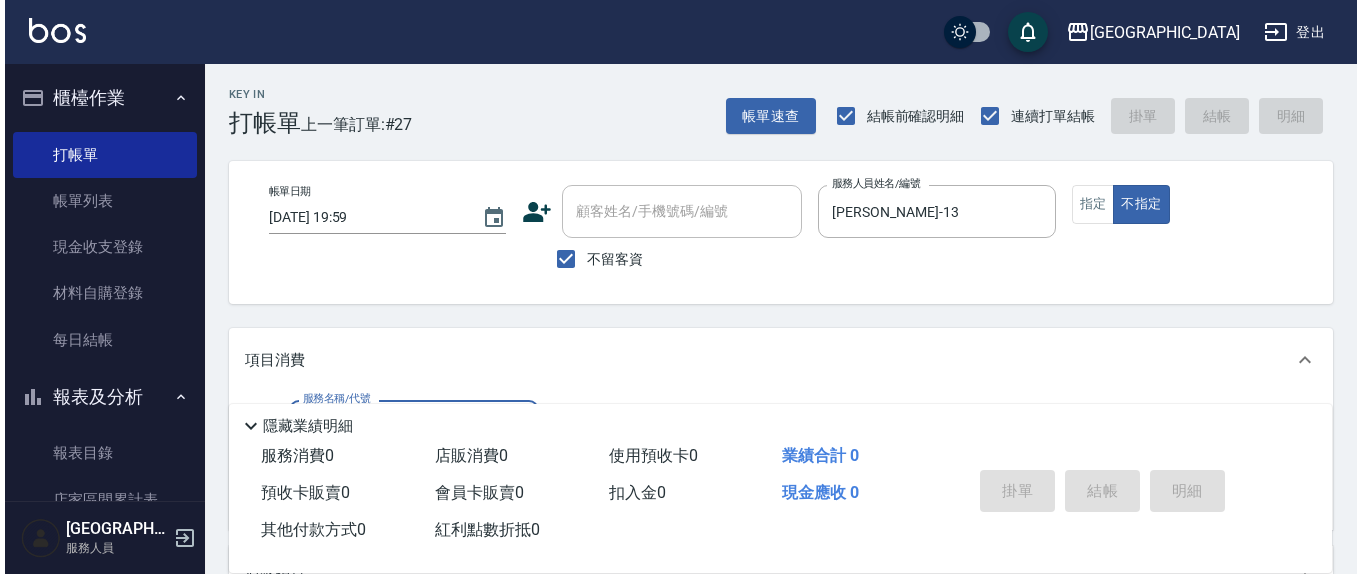 scroll, scrollTop: 0, scrollLeft: 0, axis: both 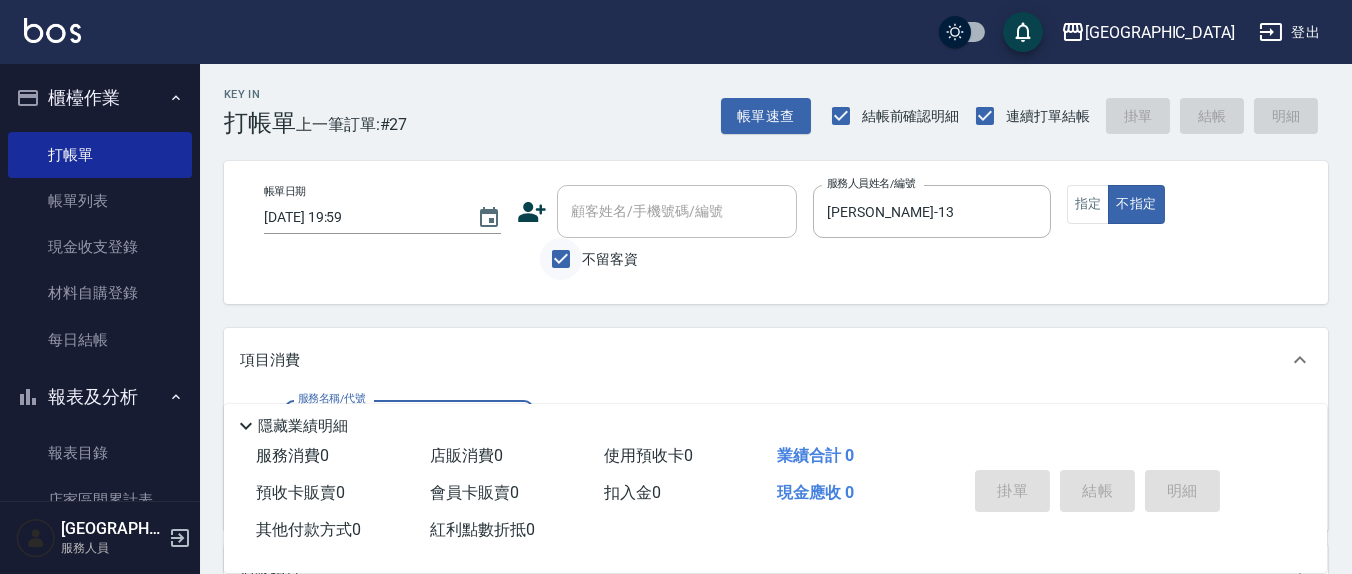 click on "不留客資" at bounding box center [561, 259] 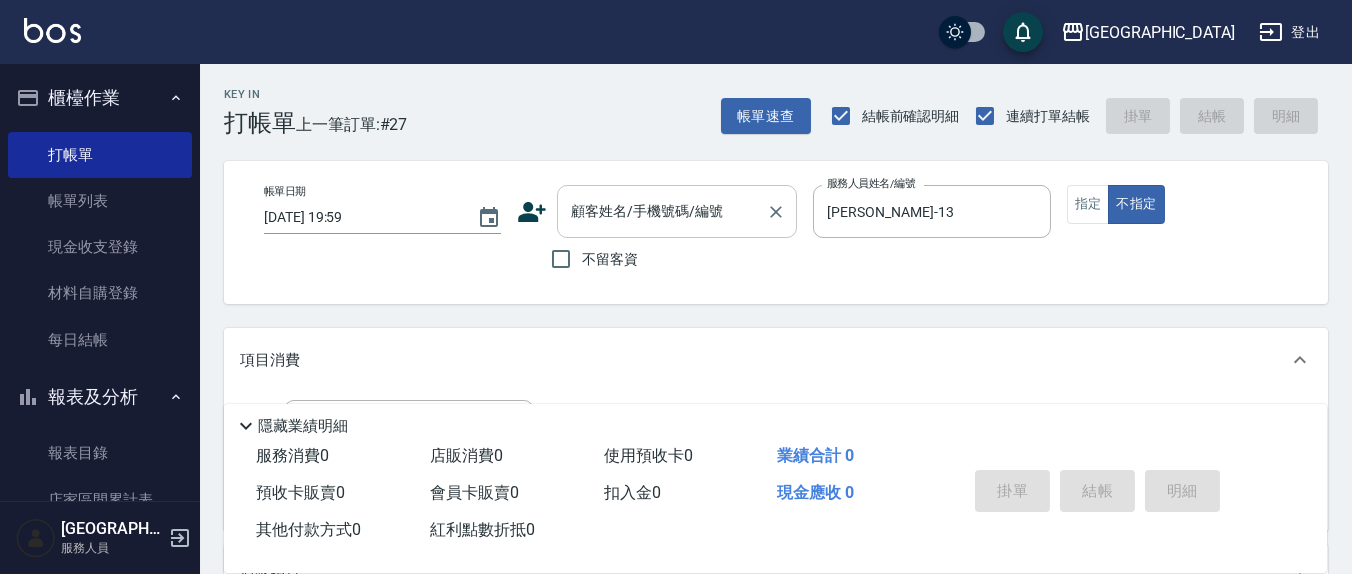 click on "顧客姓名/手機號碼/編號 顧客姓名/手機號碼/編號" at bounding box center (677, 211) 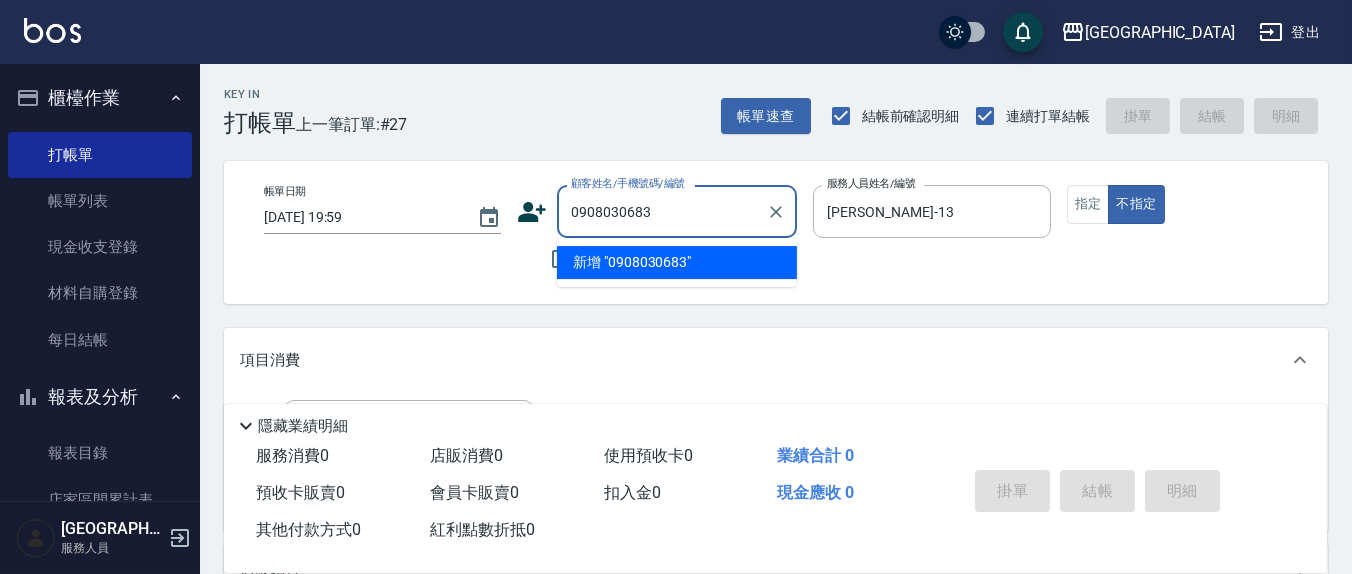 type on "0908030683" 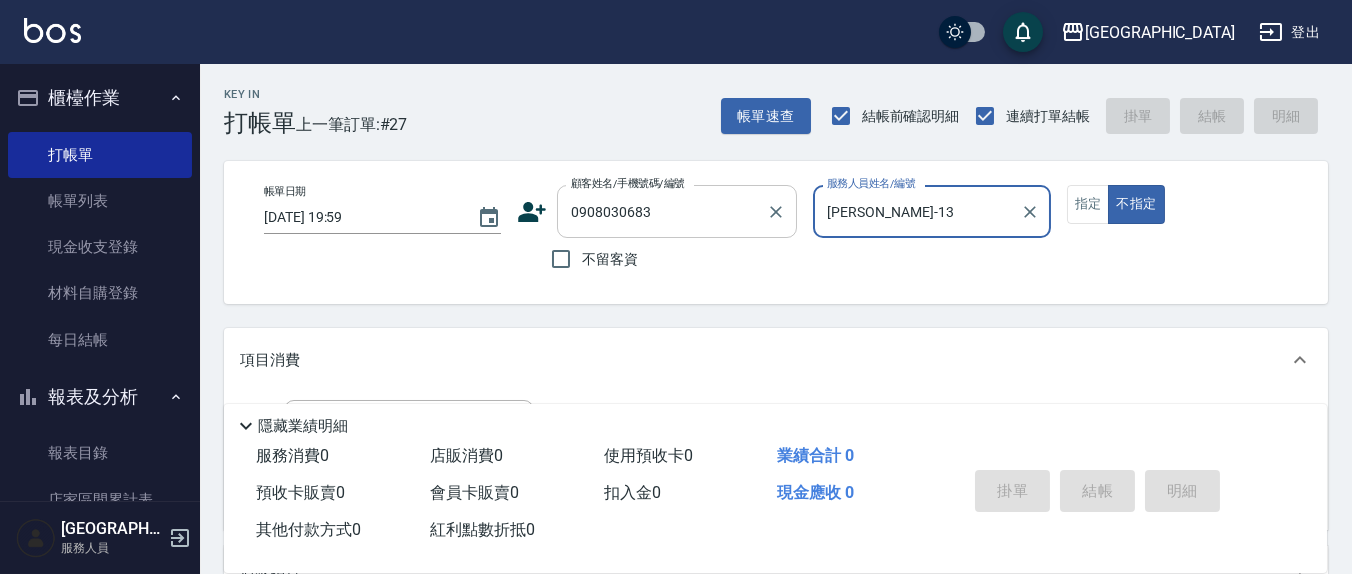 click on "0908030683" at bounding box center [662, 211] 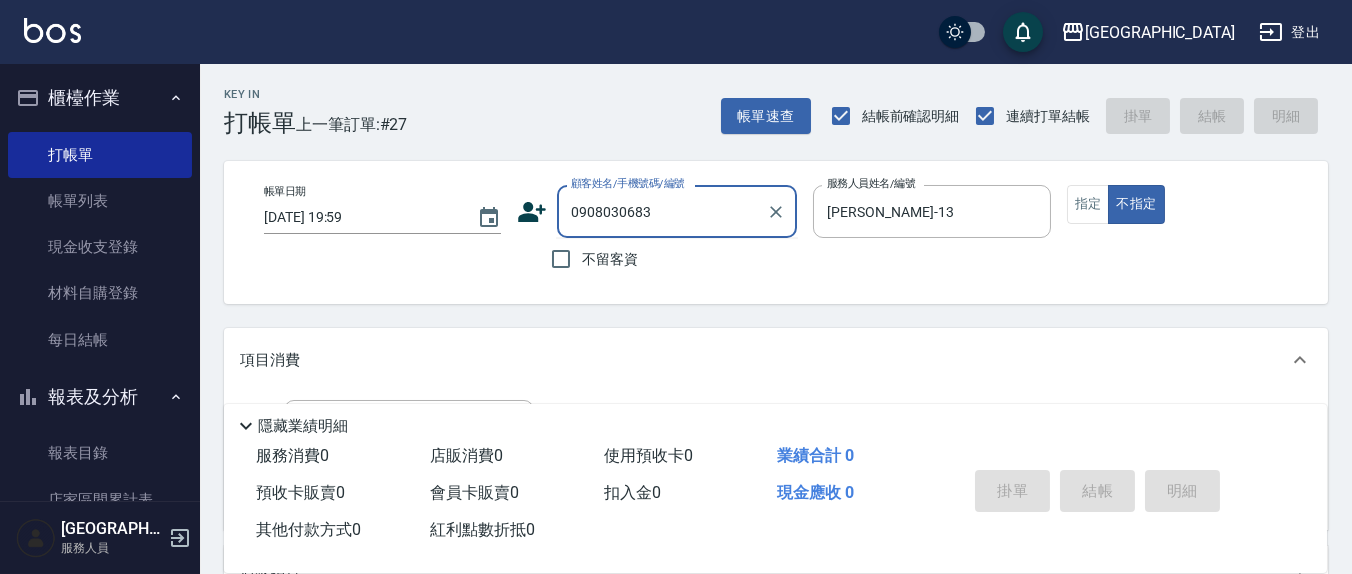 drag, startPoint x: 625, startPoint y: 206, endPoint x: 681, endPoint y: 216, distance: 56.88585 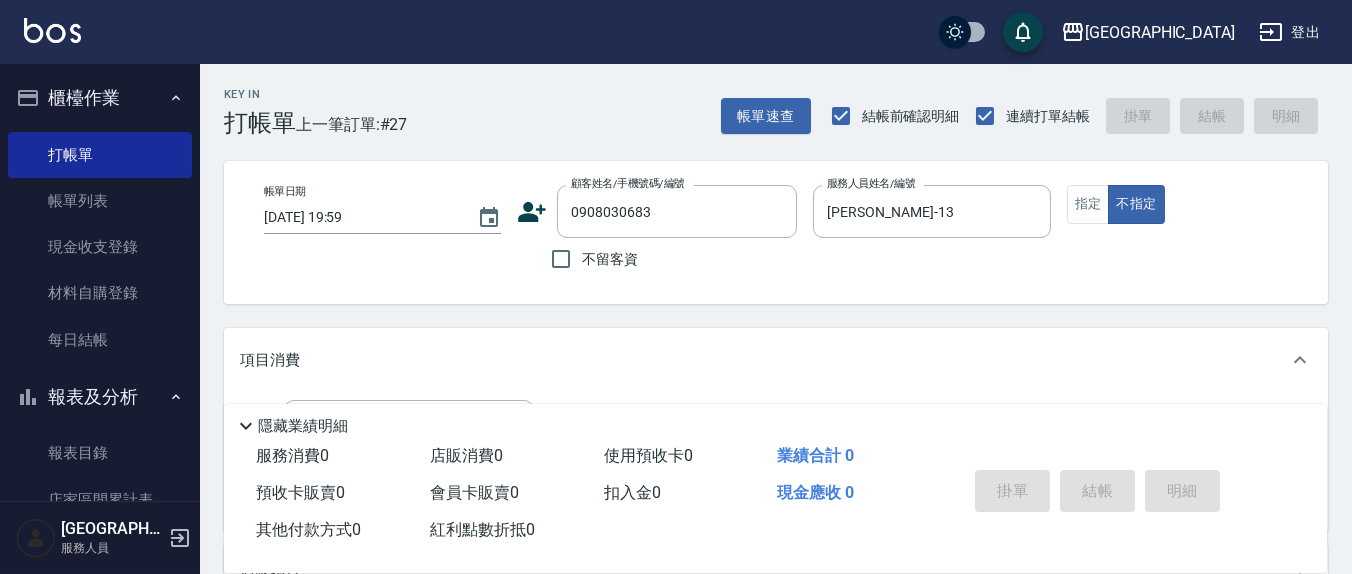 click 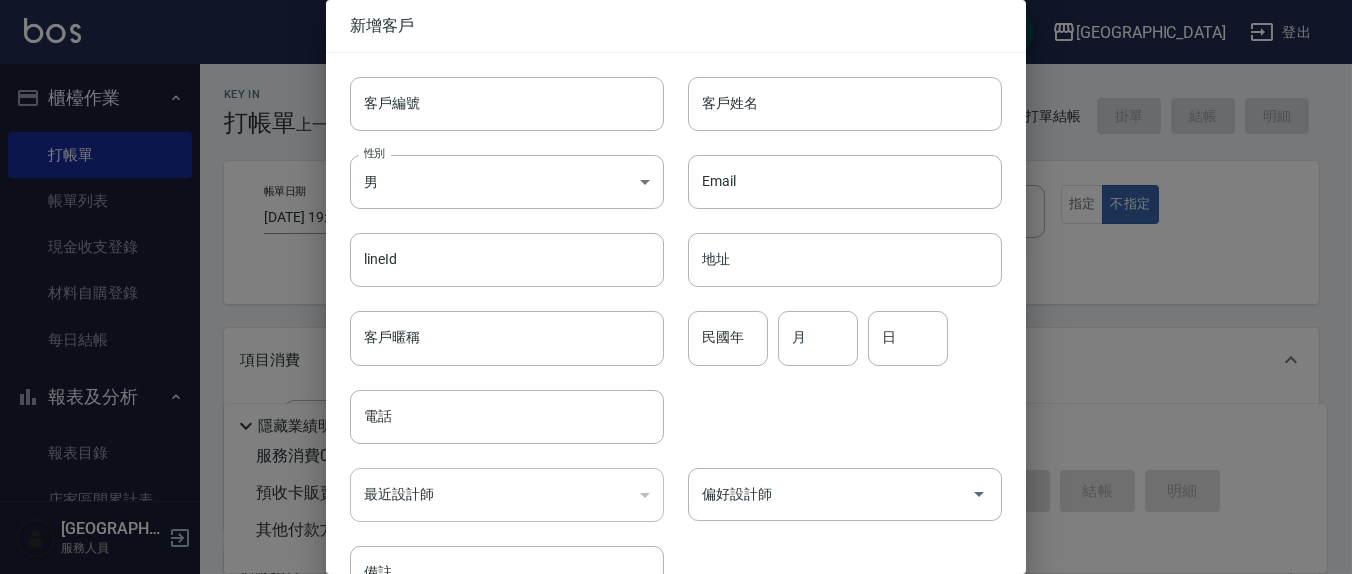 type on "0908030683" 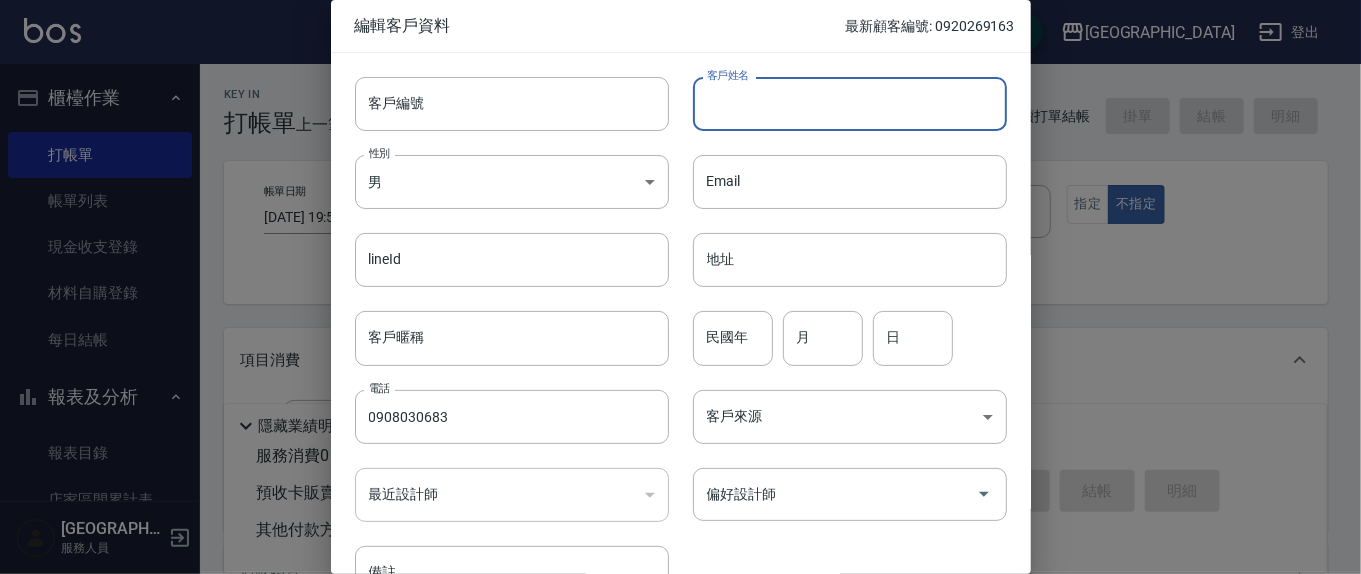 click on "客戶姓名" at bounding box center [850, 104] 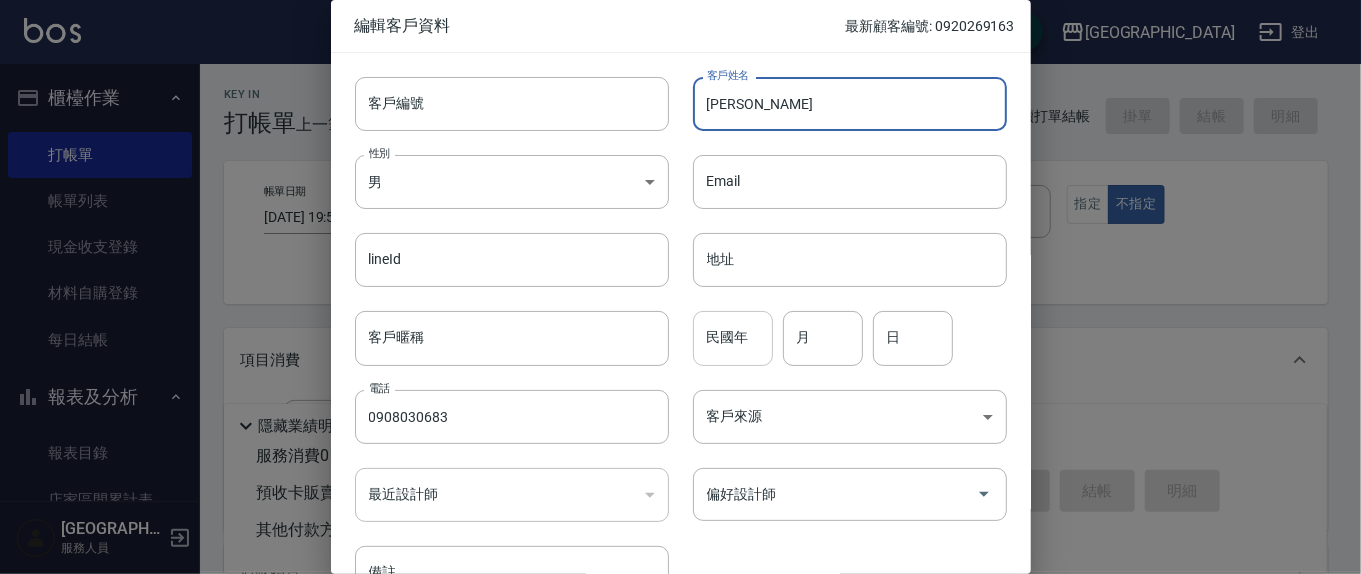 type on "林姿佑" 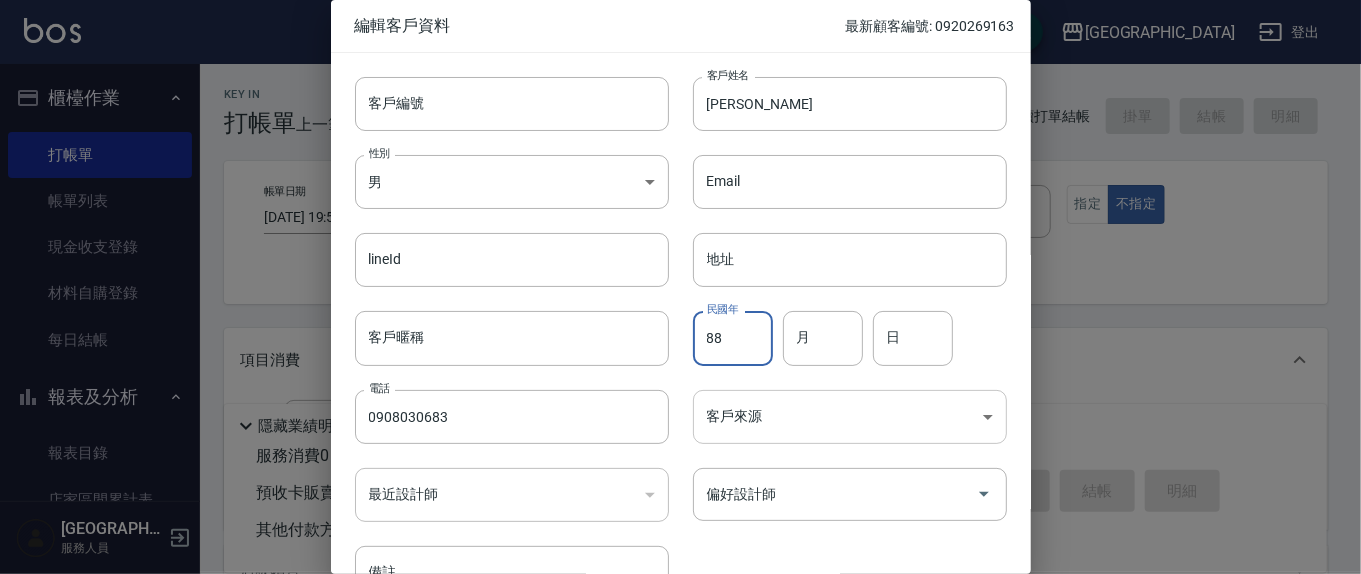 type on "88" 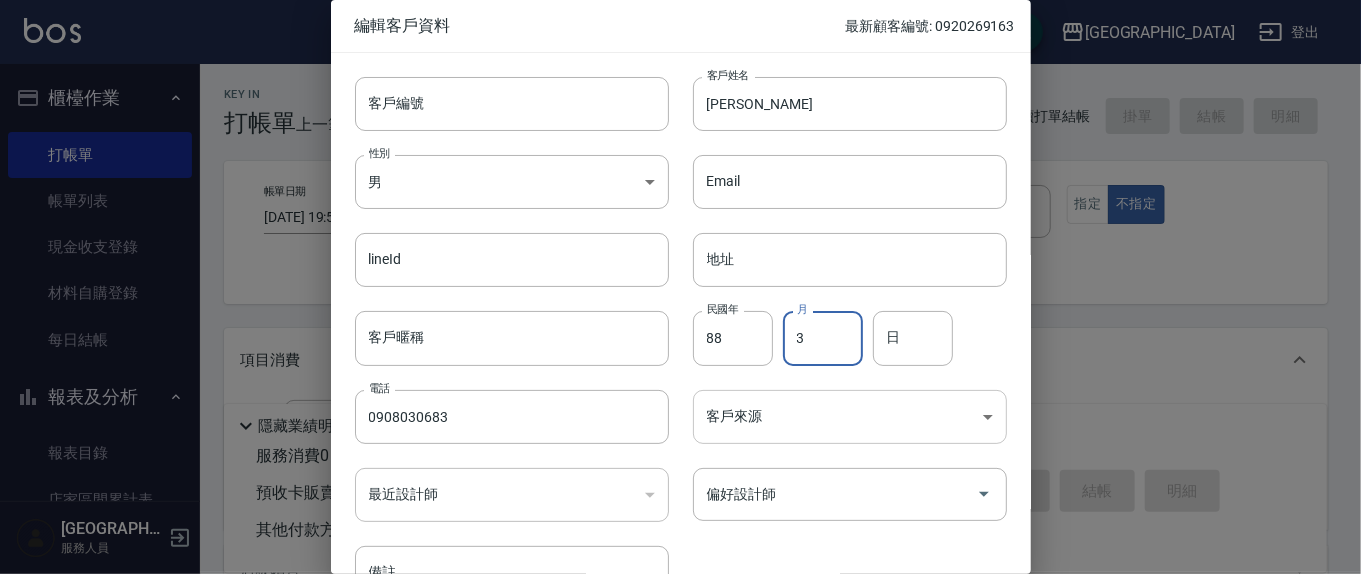 type on "3" 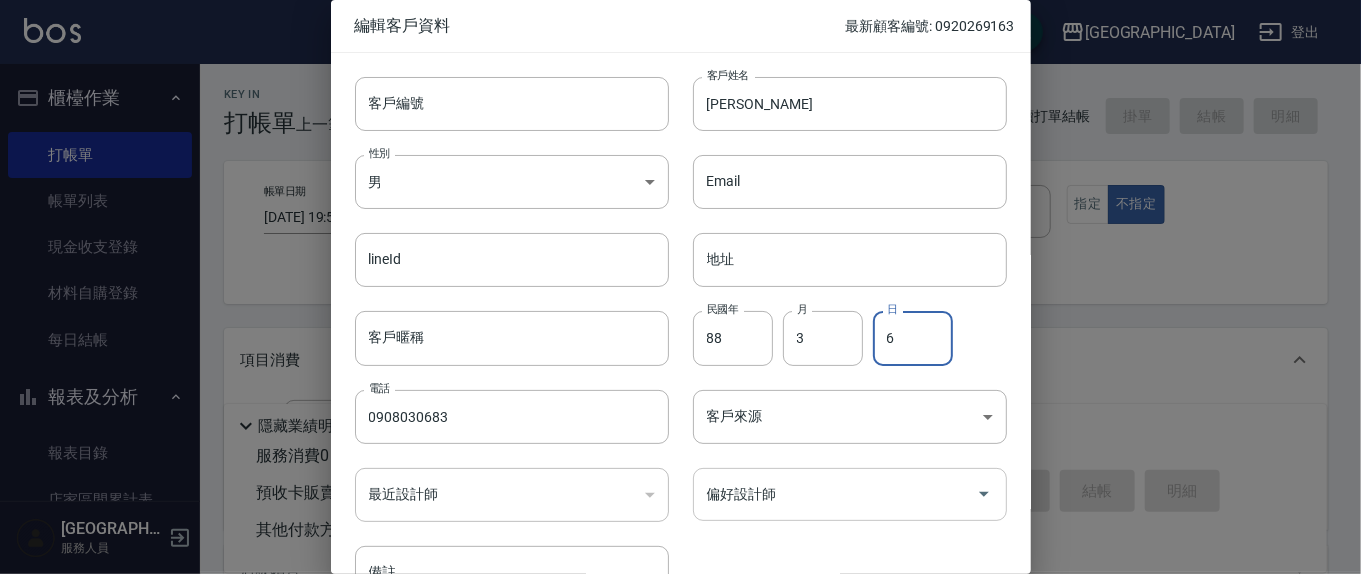 click on "偏好設計師" at bounding box center (850, 494) 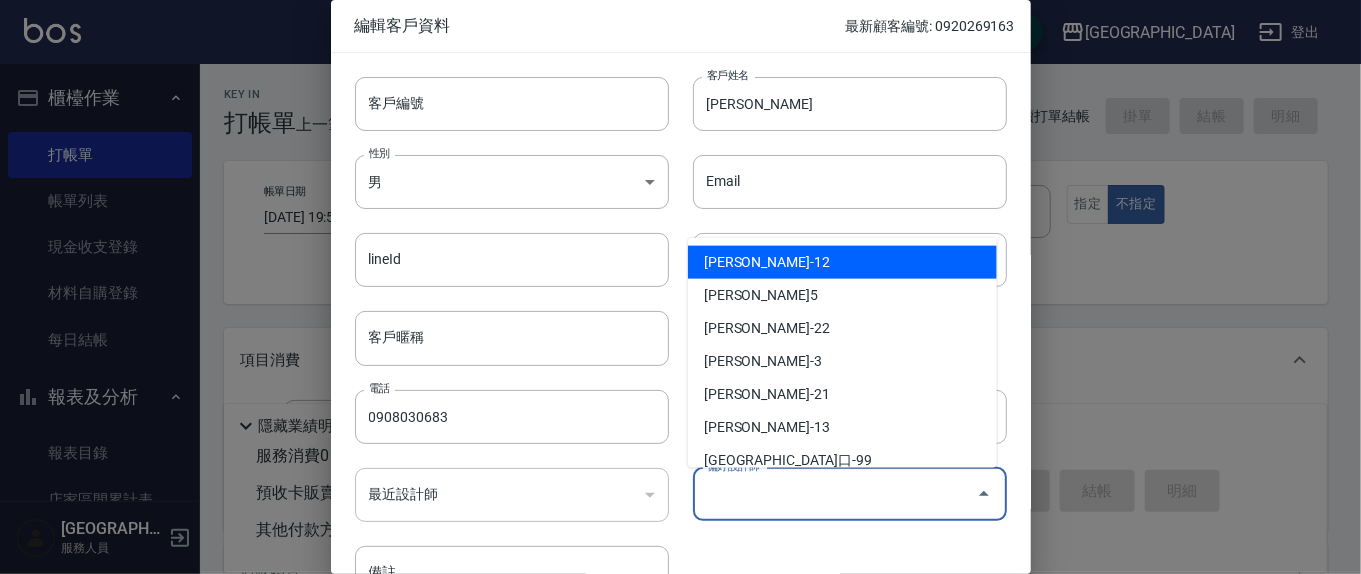 click on "偏好設計師" at bounding box center (835, 494) 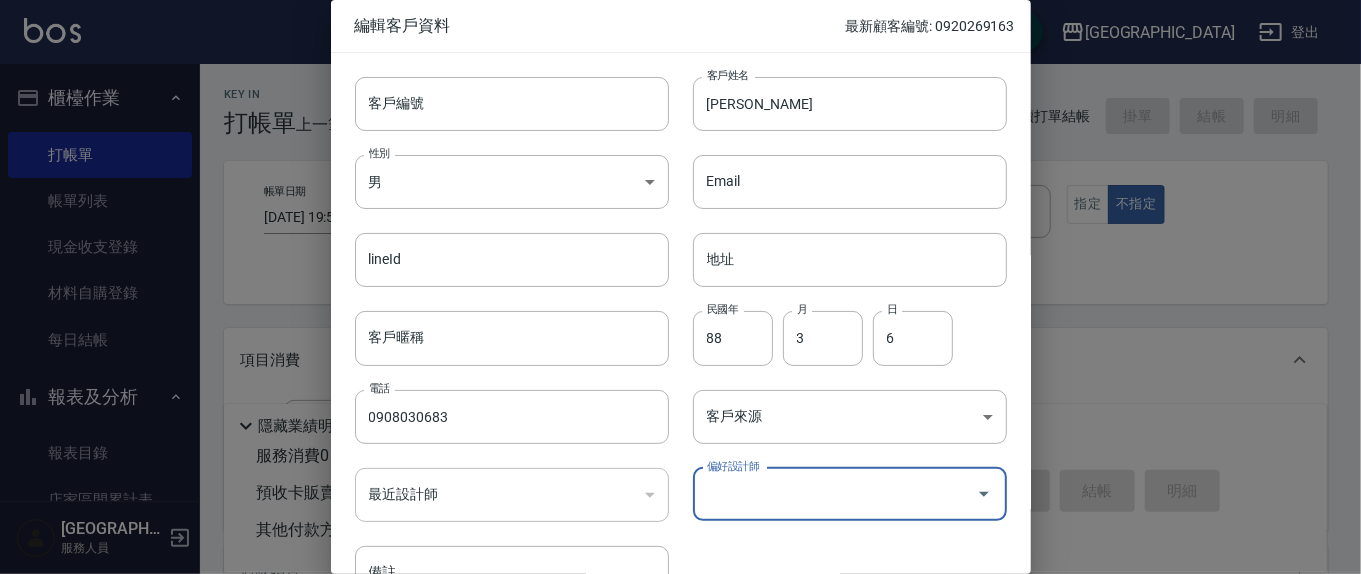 click on "偏好設計師" at bounding box center [835, 494] 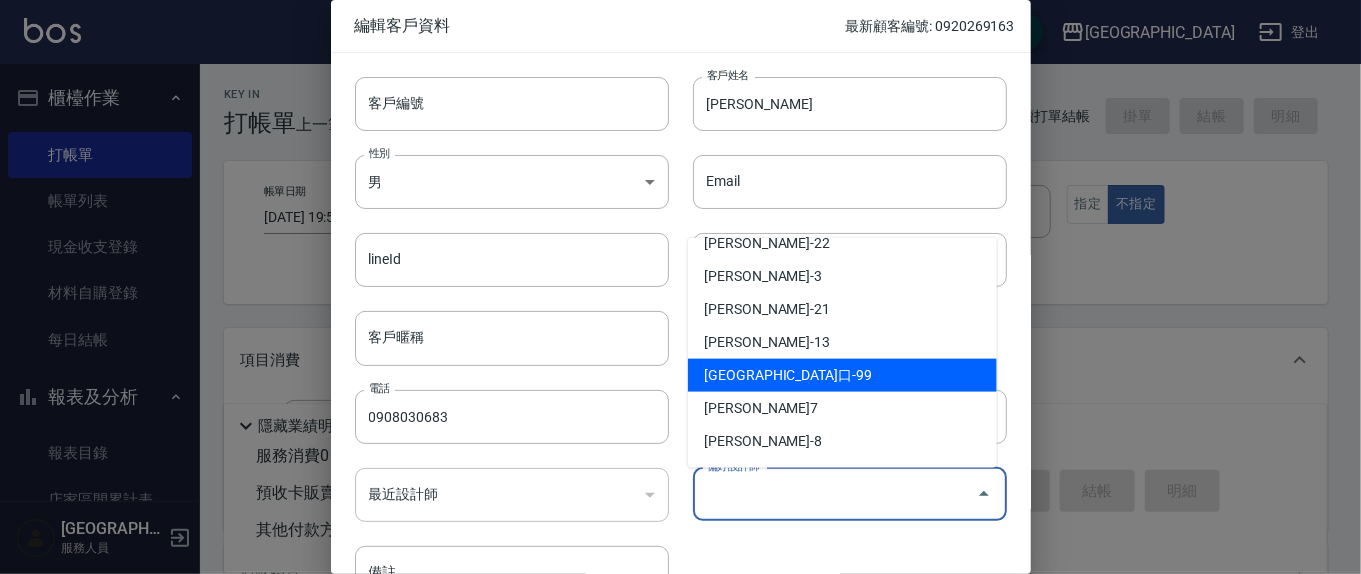 scroll, scrollTop: 116, scrollLeft: 0, axis: vertical 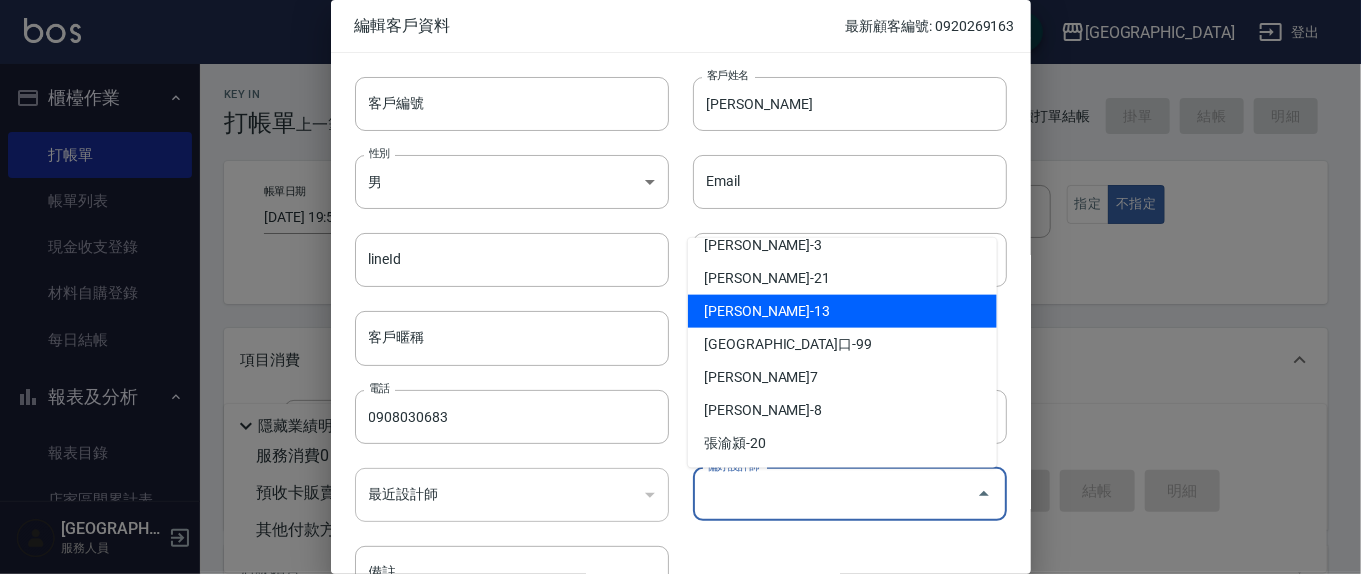 click on "鄭瑋婷-13" at bounding box center (842, 311) 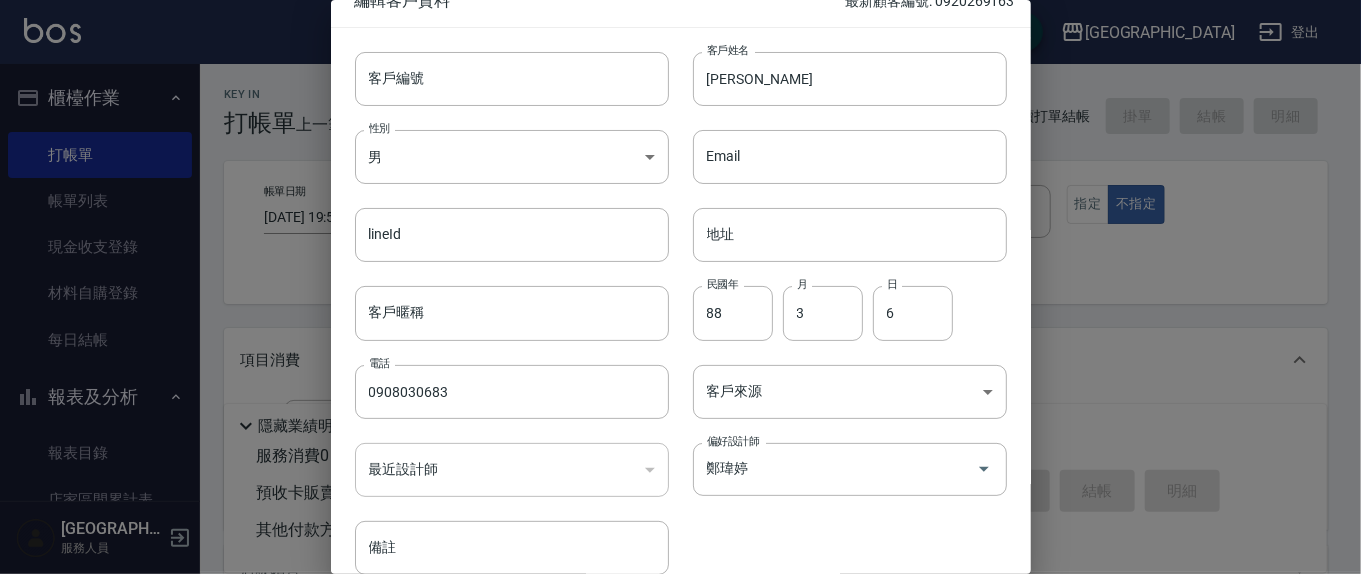 click on "客戶編號 客戶編號 客戶姓名 林姿佑 客戶姓名 性別 男 MALE 性別 Email Email lineId lineId 地址 地址 客戶暱稱 客戶暱稱 民國年 88 民國年 月 3 月 日 6 日 電話 0908030683 電話 客戶來源 ​ 客戶來源 最近設計師 ​ 最近設計師 偏好設計師 鄭瑋婷 偏好設計師 備註 備註" at bounding box center (669, 301) 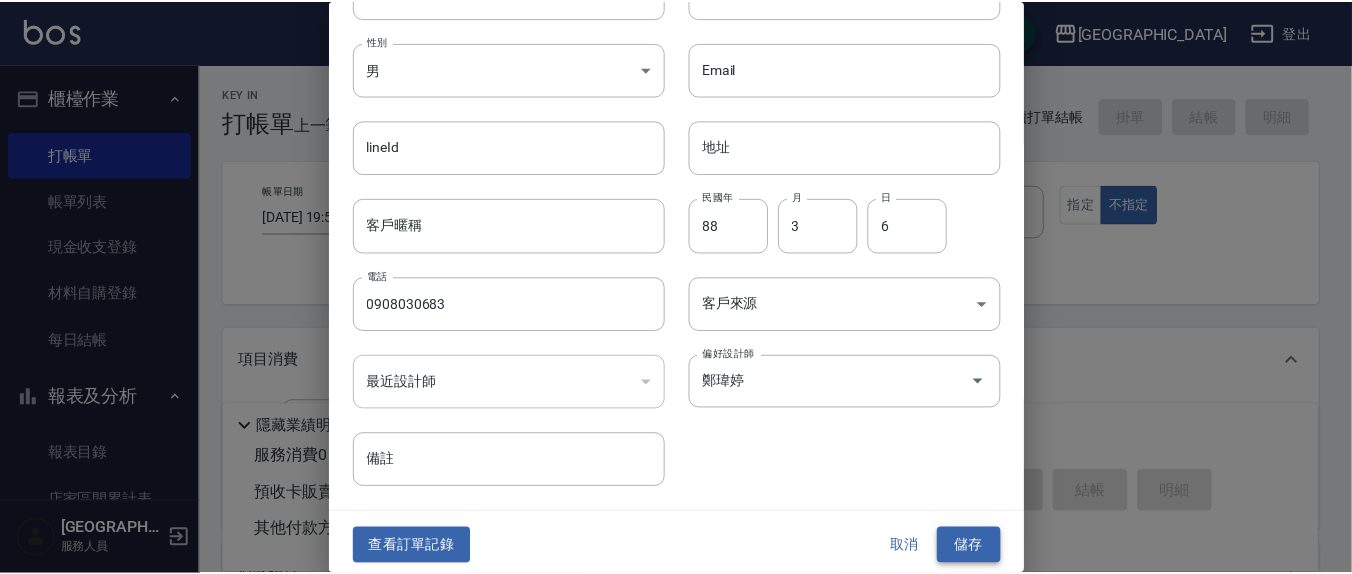 scroll, scrollTop: 118, scrollLeft: 0, axis: vertical 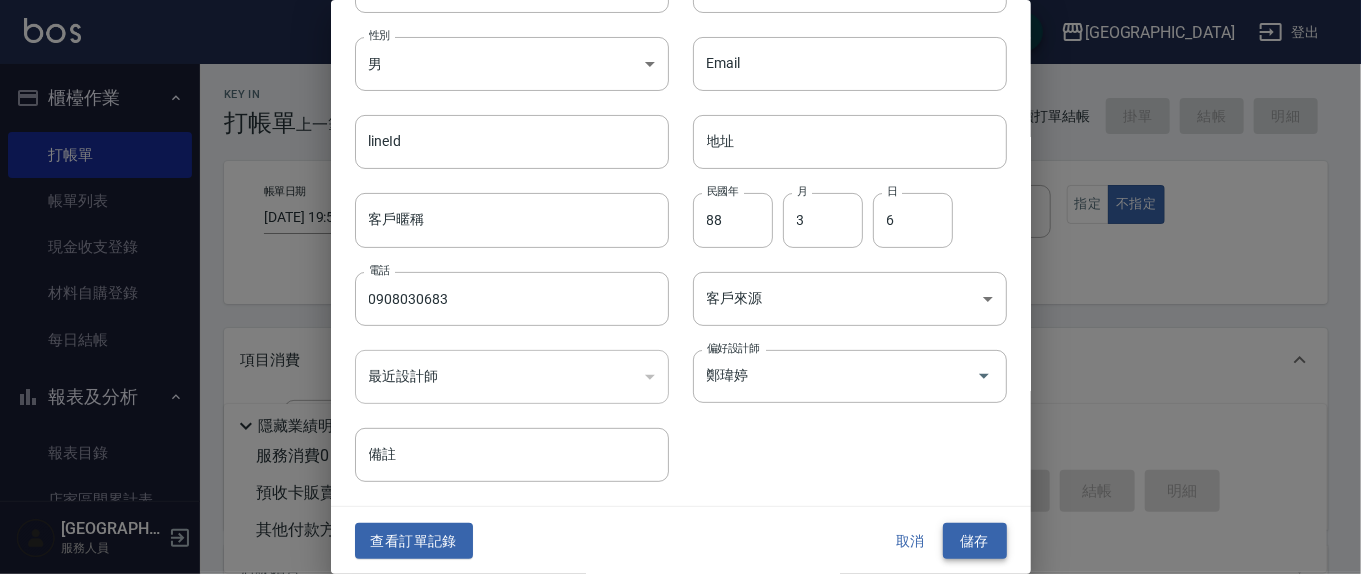 click on "儲存" at bounding box center [975, 541] 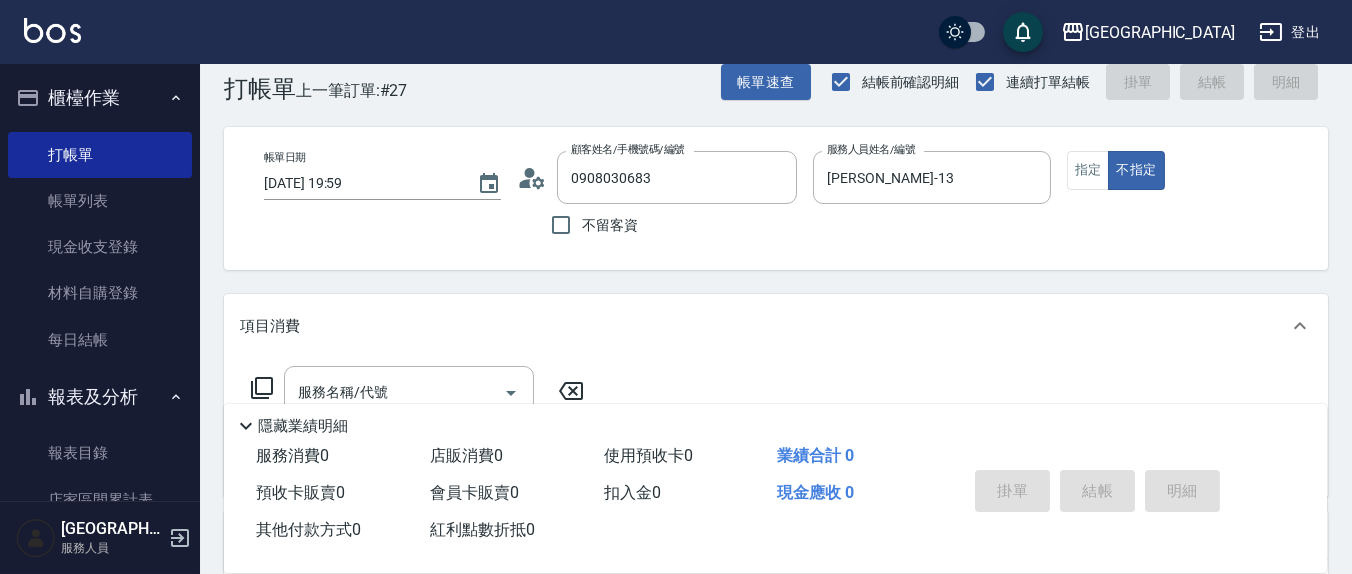 scroll, scrollTop: 0, scrollLeft: 0, axis: both 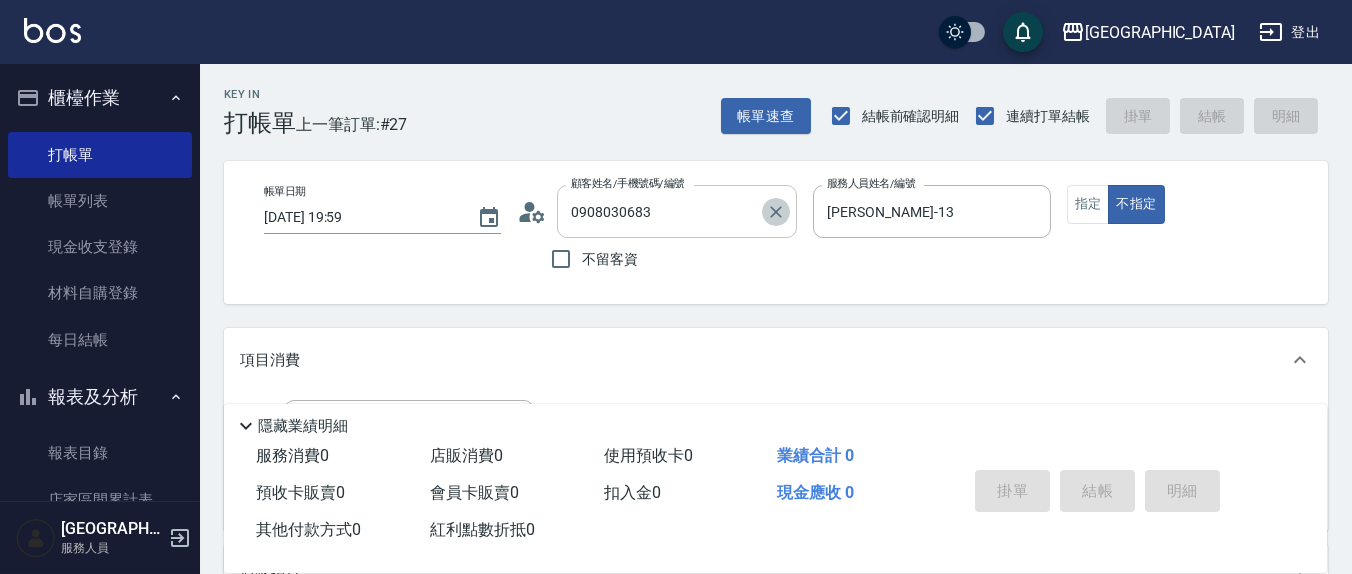 click 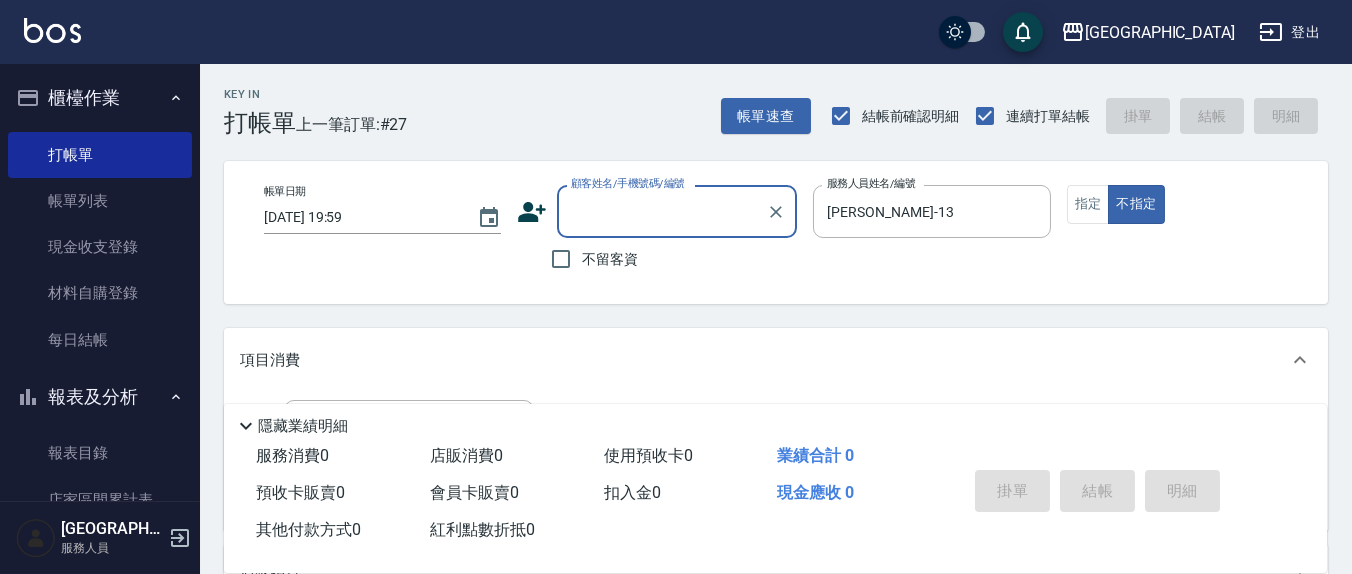 click on "顧客姓名/手機號碼/編號" at bounding box center (662, 211) 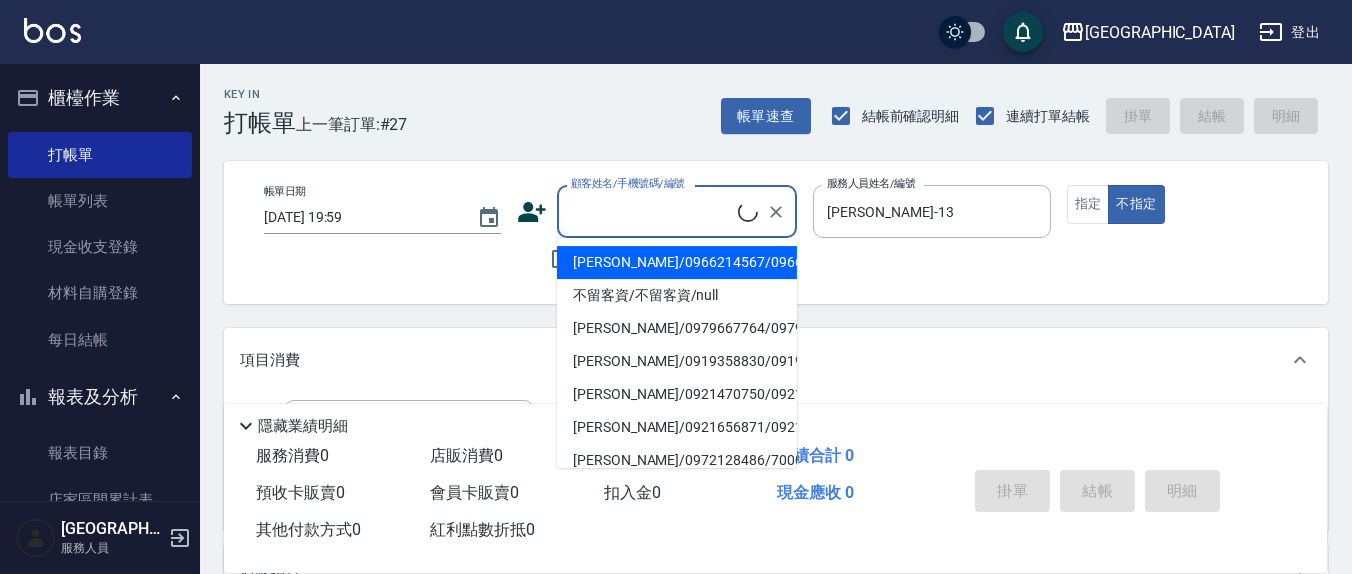 click on "楊艷/0966214567/0966214567 不留客資/不留客資/null 陳誠/0979667764/0979667764 胡瓊瓔/0919358830/0919358830 林湘婷/0921470750/0921470750 李翊妍/0921656871/0921656871 謝沅瑾/0972128486/700037 蔡佳彤/0911447302/0911447302 詹佩渝/0919352648/MO0035 陳姿瑜/0955701470/0955701470 謝雨彤/0932339547/ 楊曉鈴/0920269163/0920269163 李嫚菁/0960599813/0960599813 趙敏妢/0972953644/0972953644 鄧雅惠/0939819357/0939819357 蘇妍/0970263743/0970263743 陳玉菁/0918266763/0918266763 鄭乃禎/0919783503/E00096 謝雅芸/0908628625/0908628625 廖玉鳳/0937994293/0937994293" at bounding box center [677, 353] 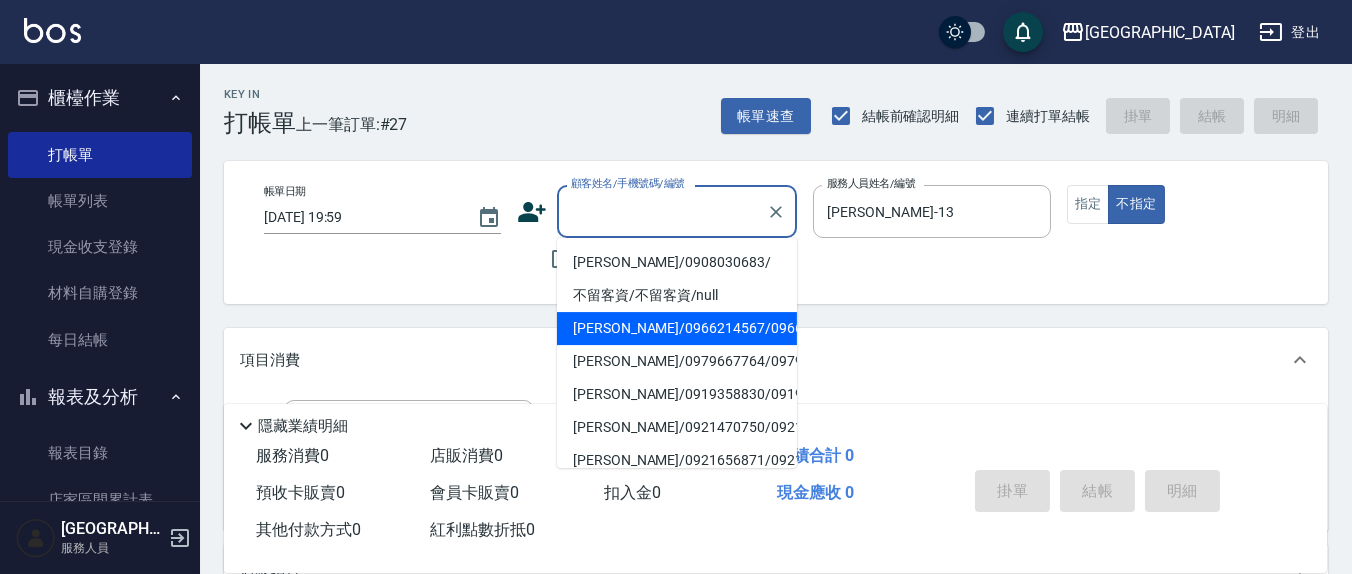 click on "林姿佑/0908030683/" at bounding box center [677, 262] 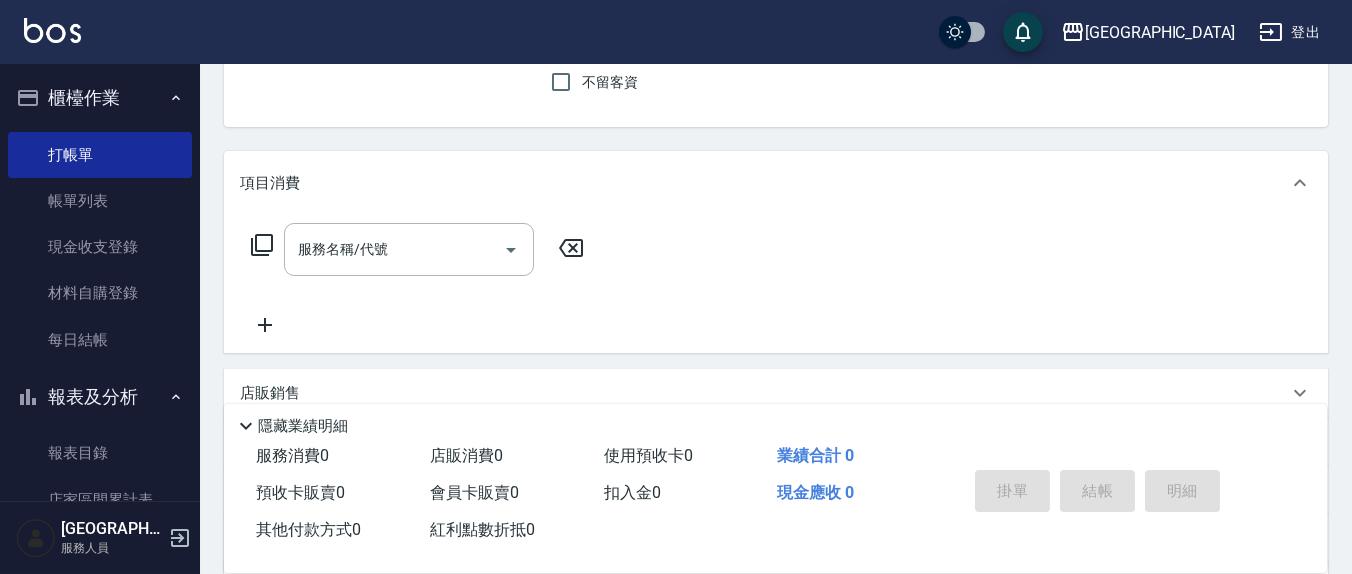scroll, scrollTop: 208, scrollLeft: 0, axis: vertical 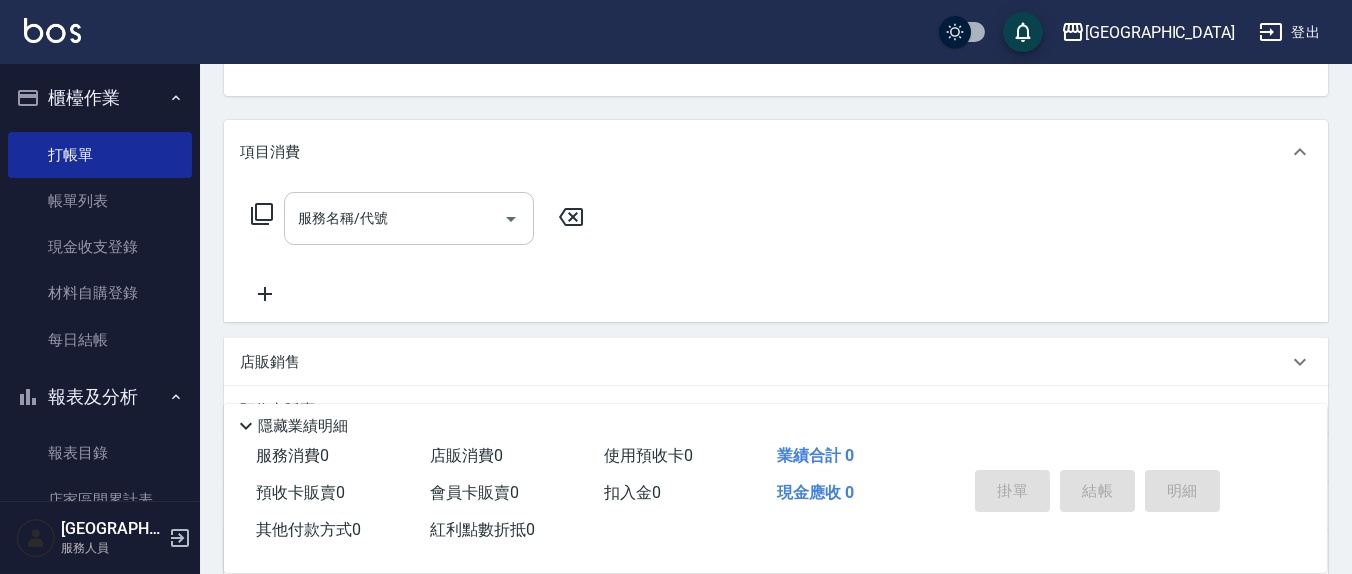 click on "服務名稱/代號" at bounding box center [394, 218] 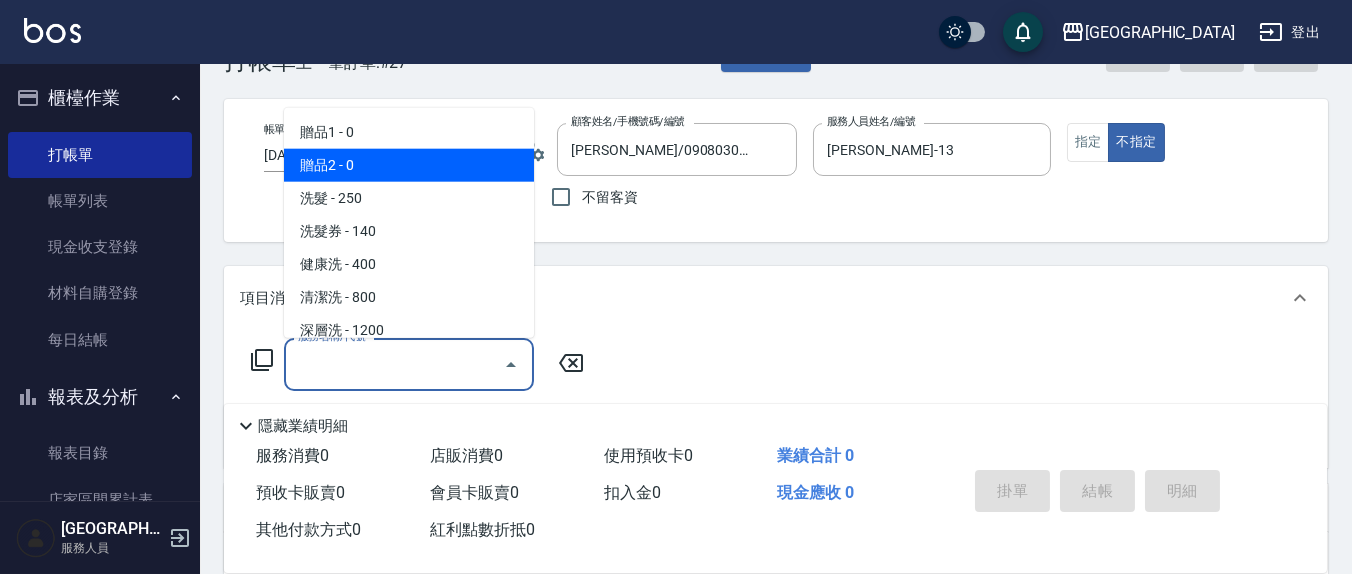 scroll, scrollTop: 0, scrollLeft: 0, axis: both 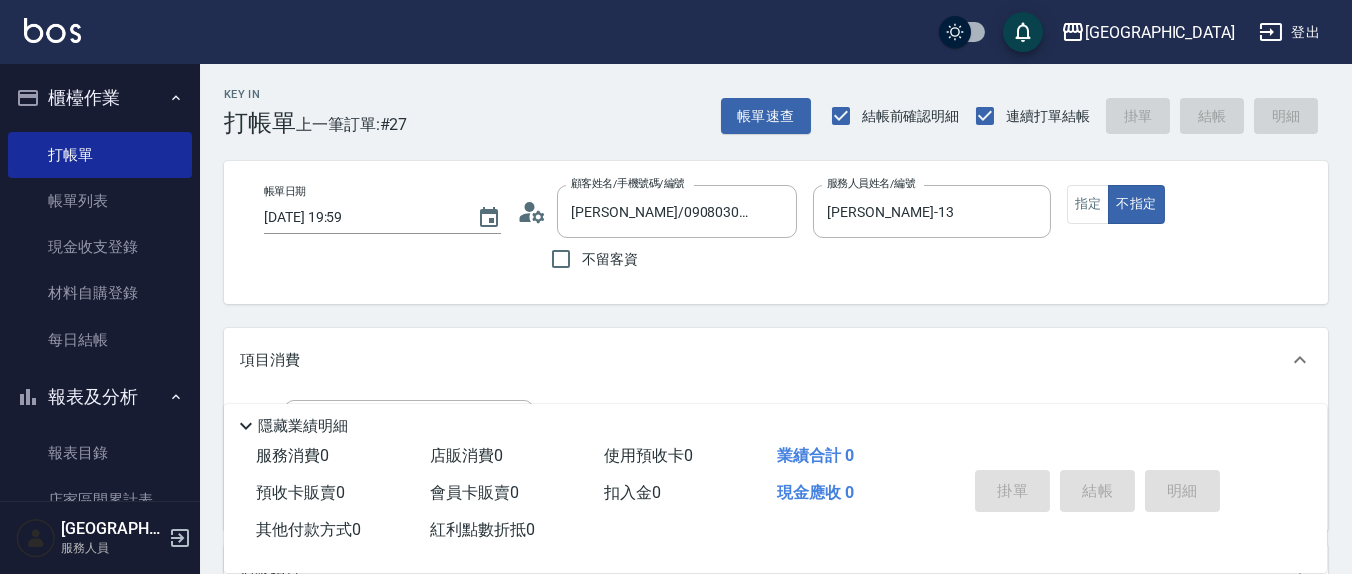 click on "不留客資" at bounding box center [657, 259] 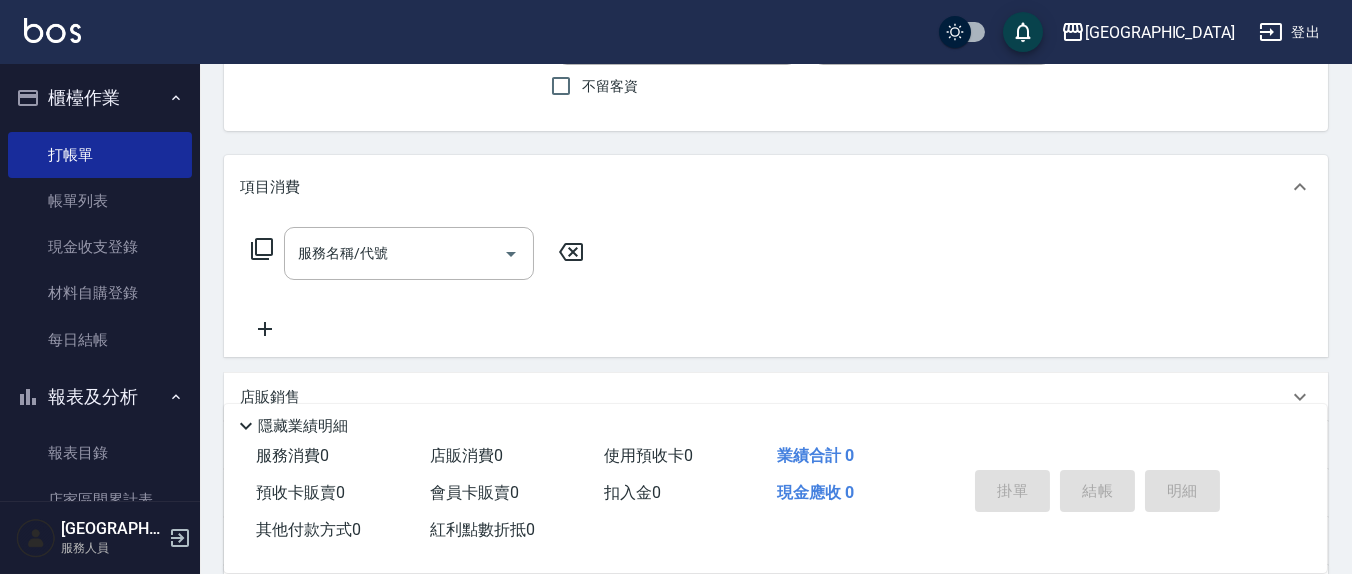 scroll, scrollTop: 208, scrollLeft: 0, axis: vertical 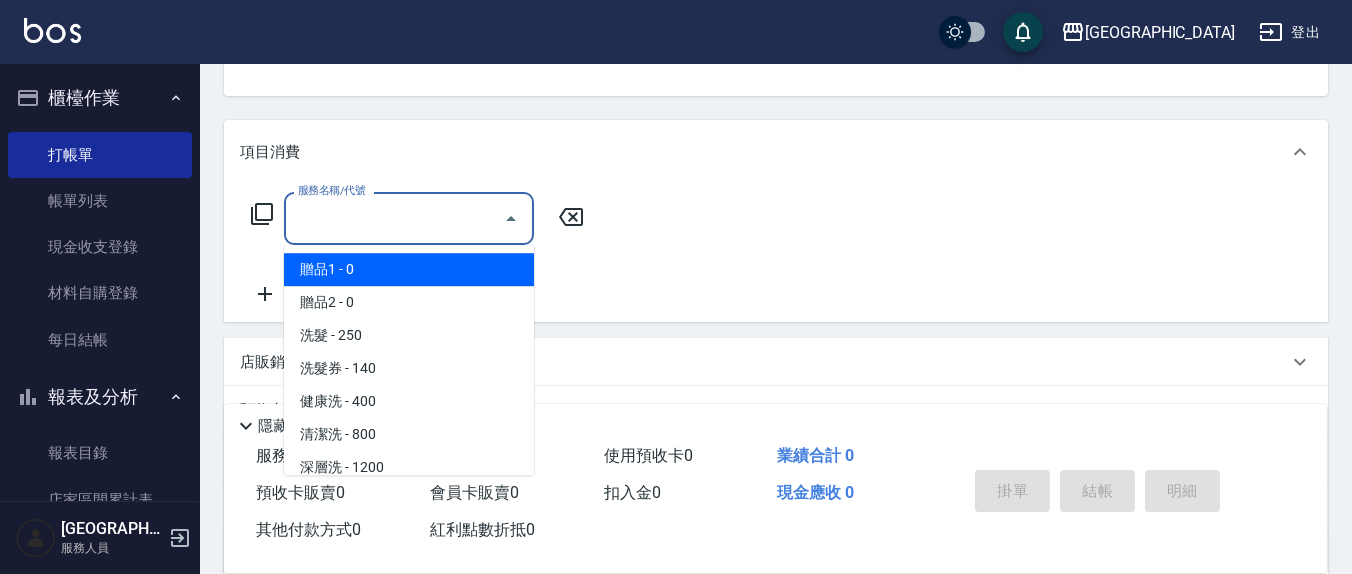 click on "服務名稱/代號" at bounding box center (394, 218) 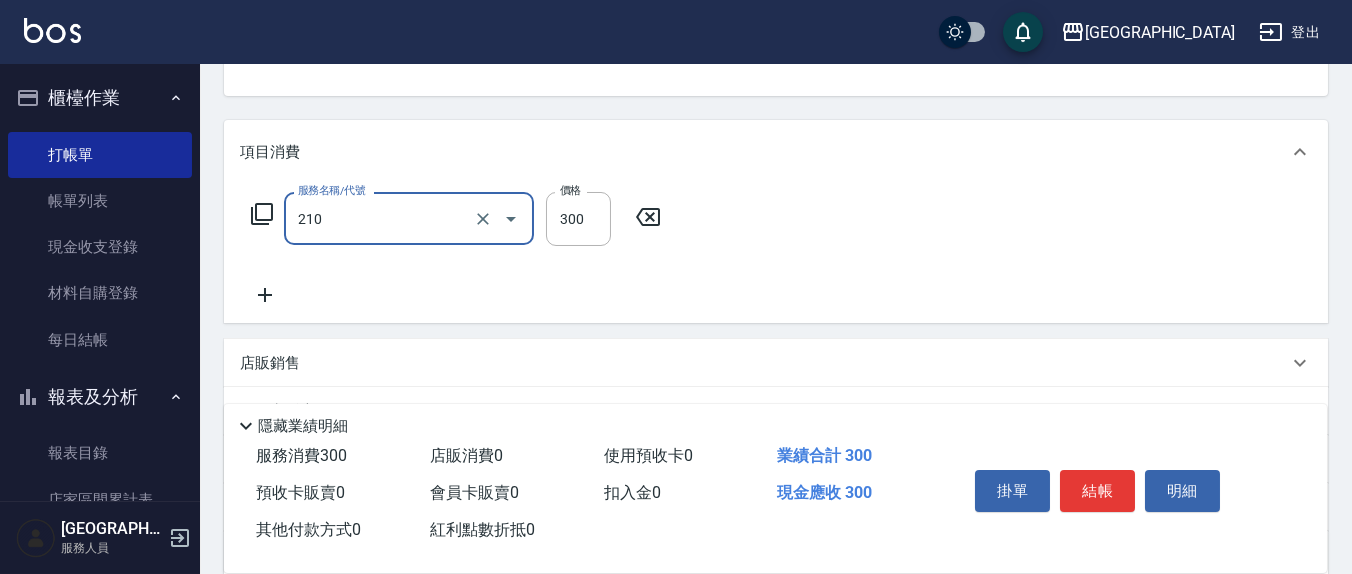 type on "歐娜洗髮精(210)" 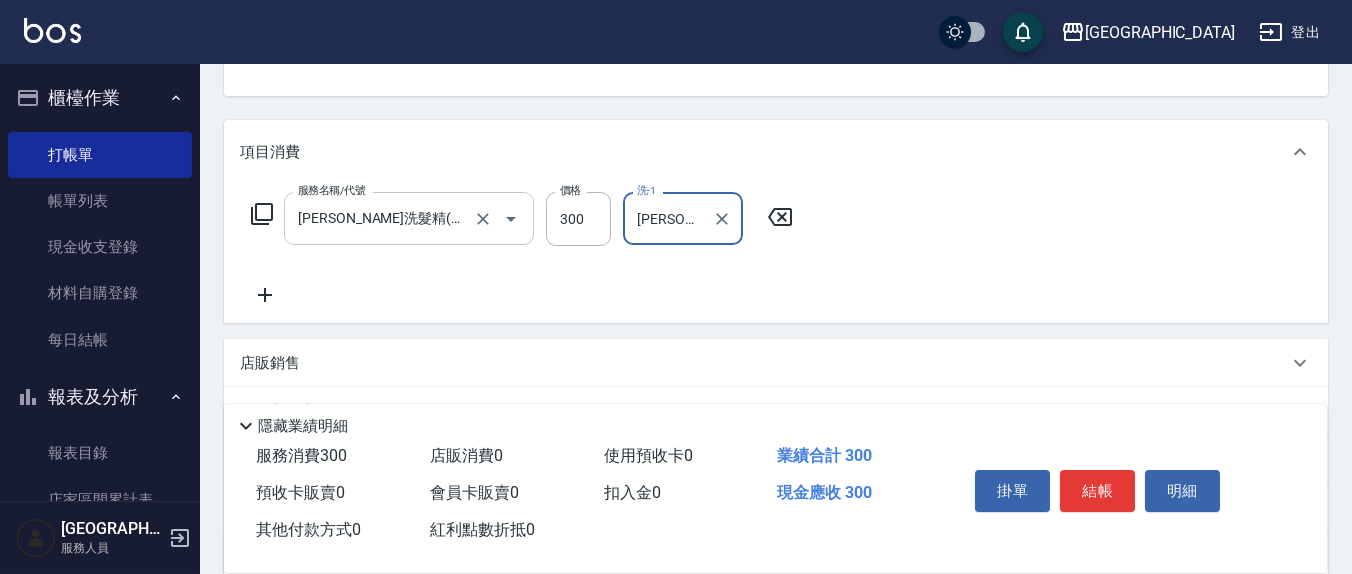 type on "韋羽蕎-21" 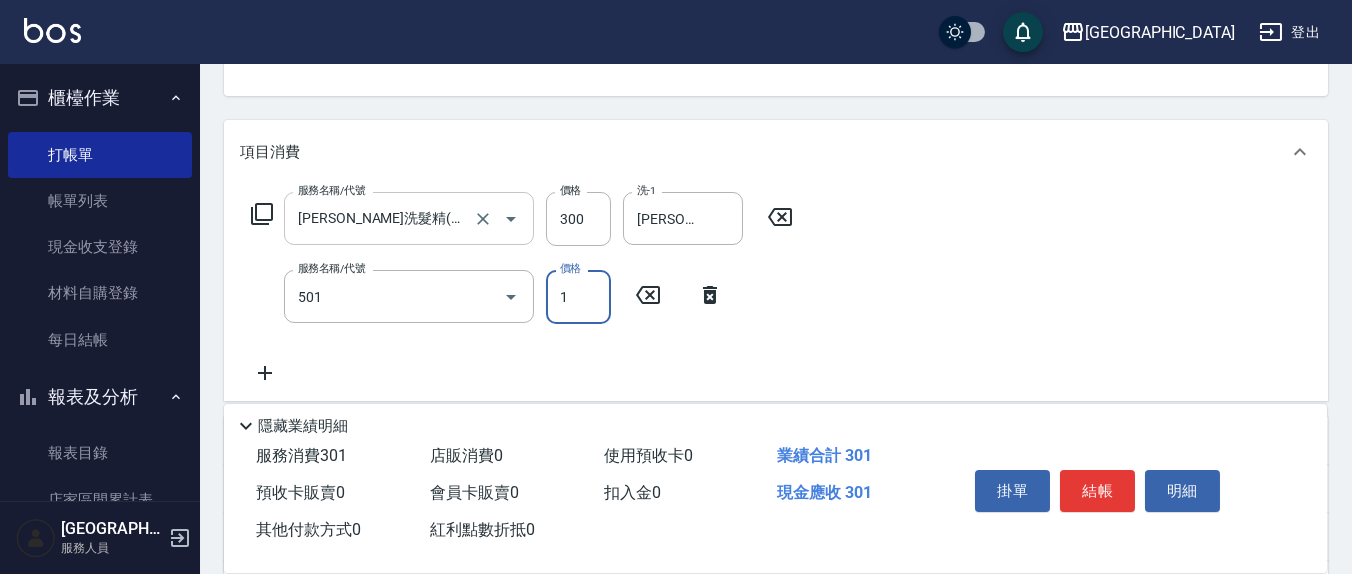 type on "染髮(501)" 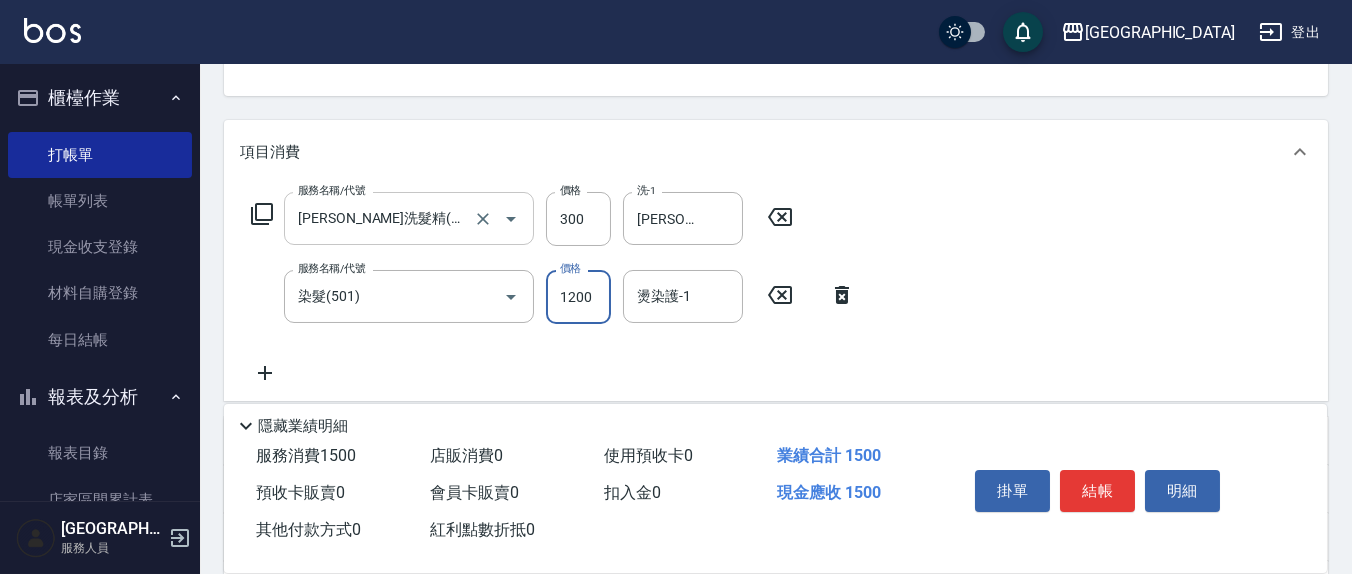 type on "1200" 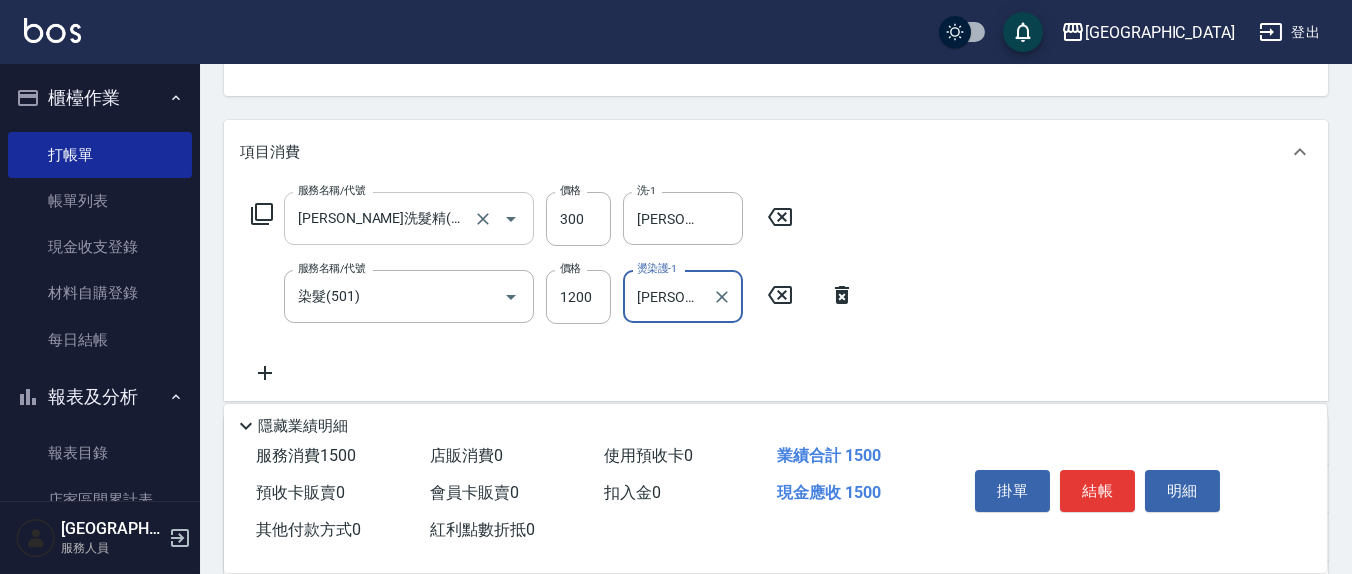 type on "韋羽蕎-21" 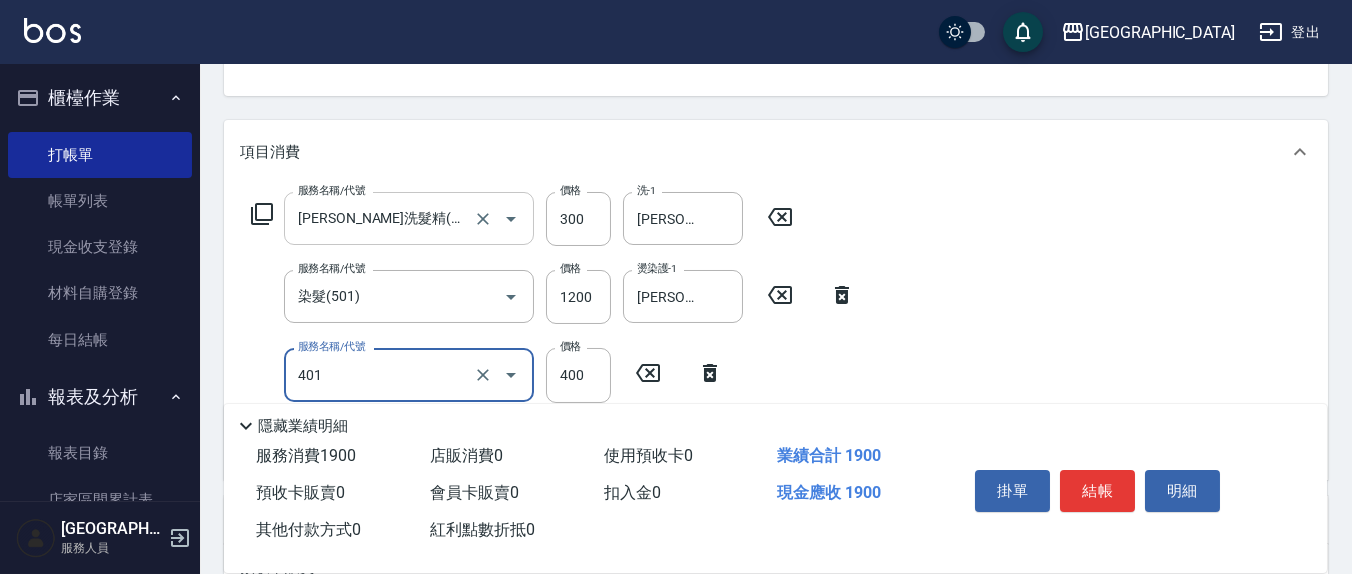 type on "剪髮(401)" 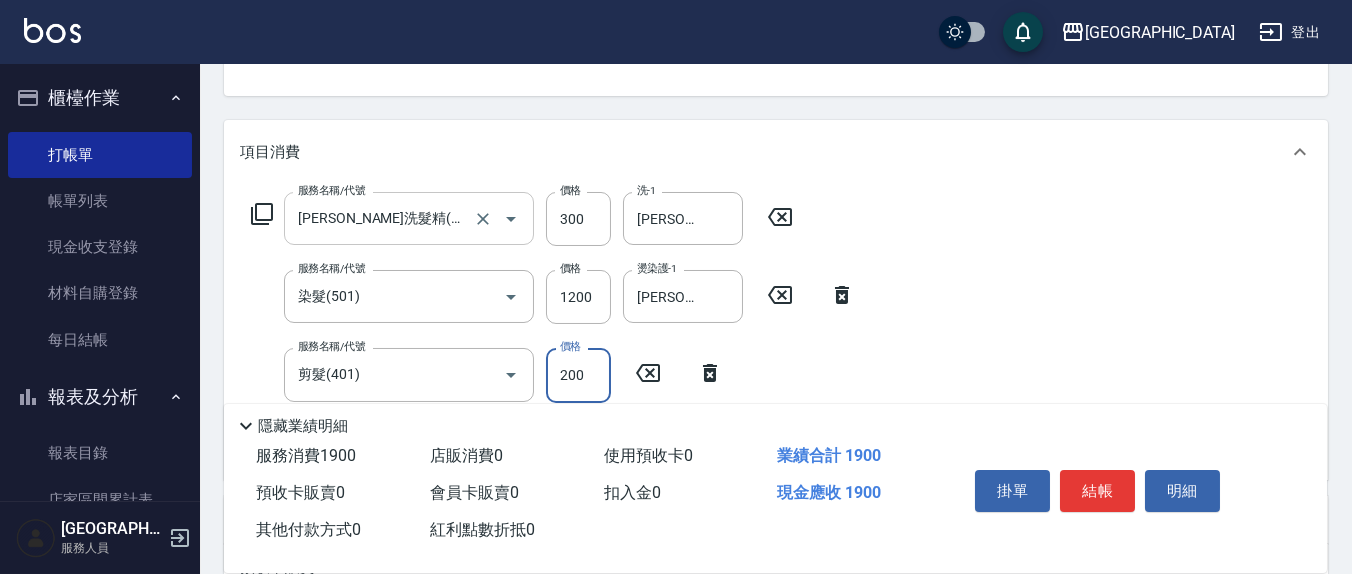 type on "200" 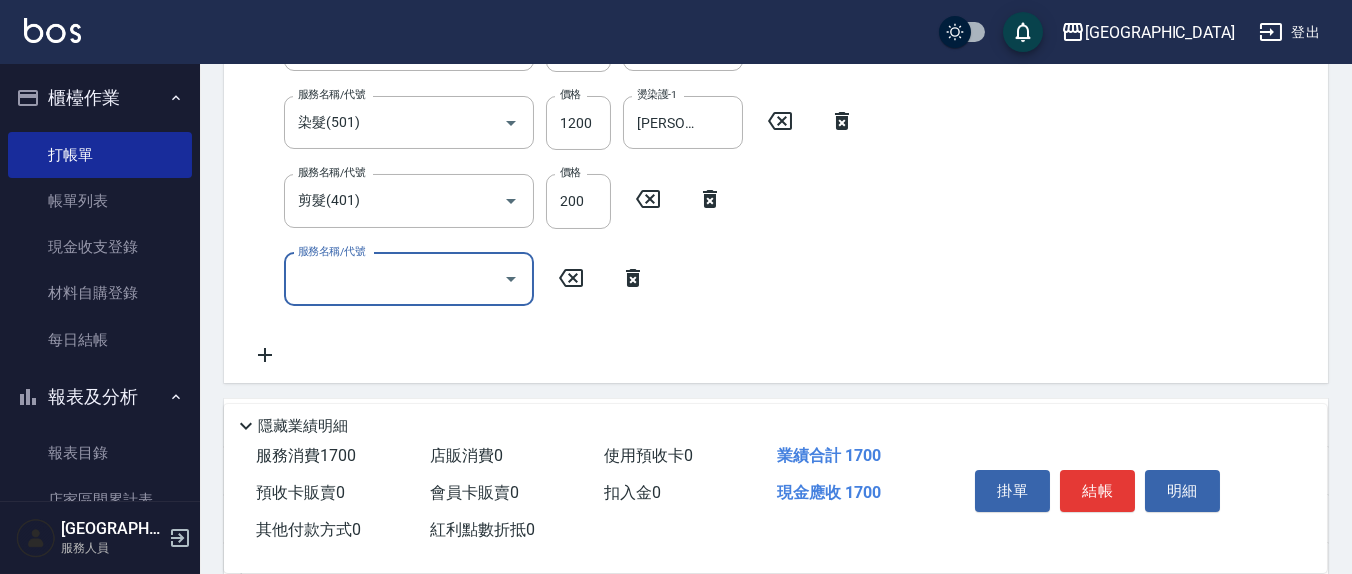 scroll, scrollTop: 416, scrollLeft: 0, axis: vertical 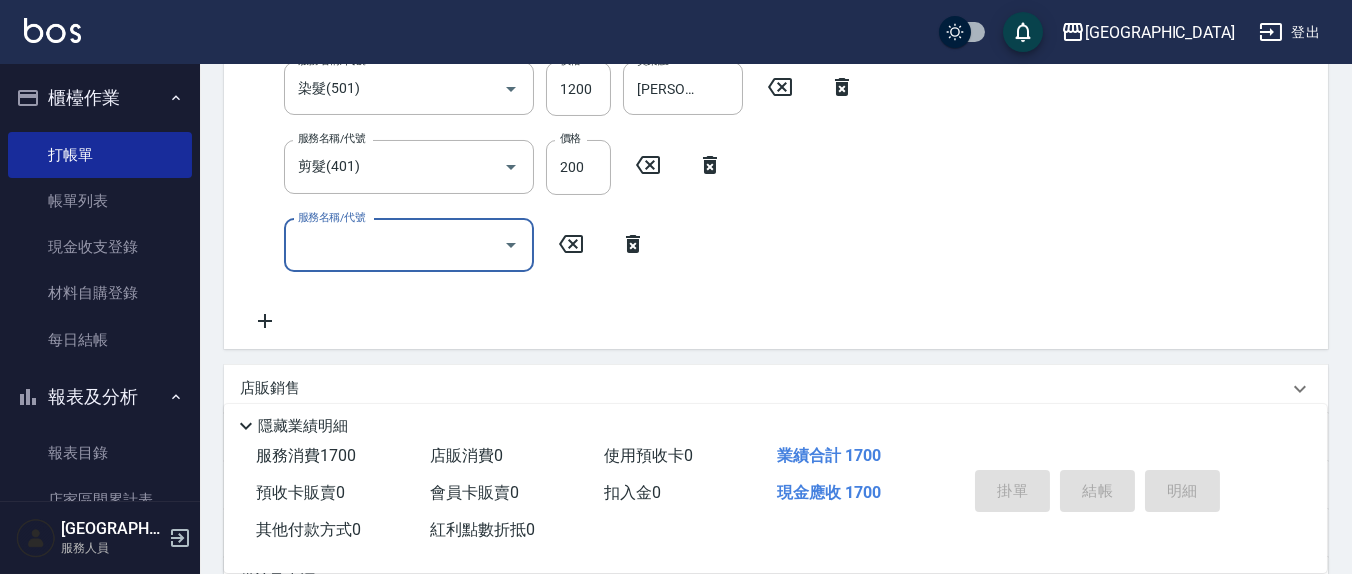 type on "2025/07/14 20:02" 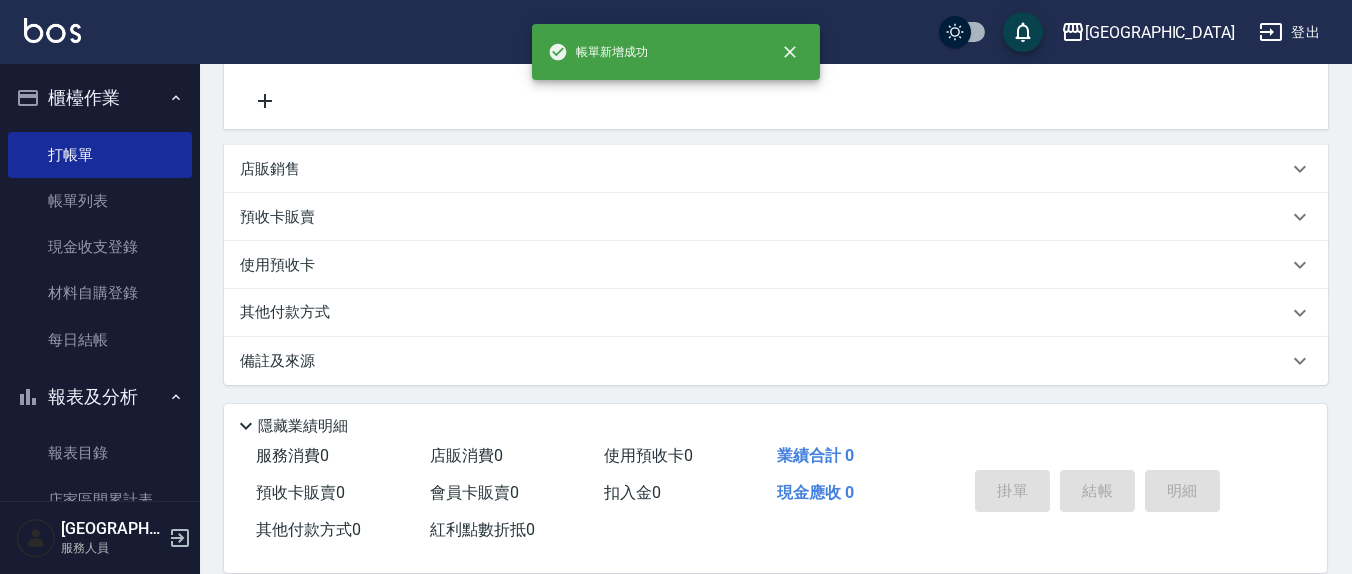 scroll, scrollTop: 0, scrollLeft: 0, axis: both 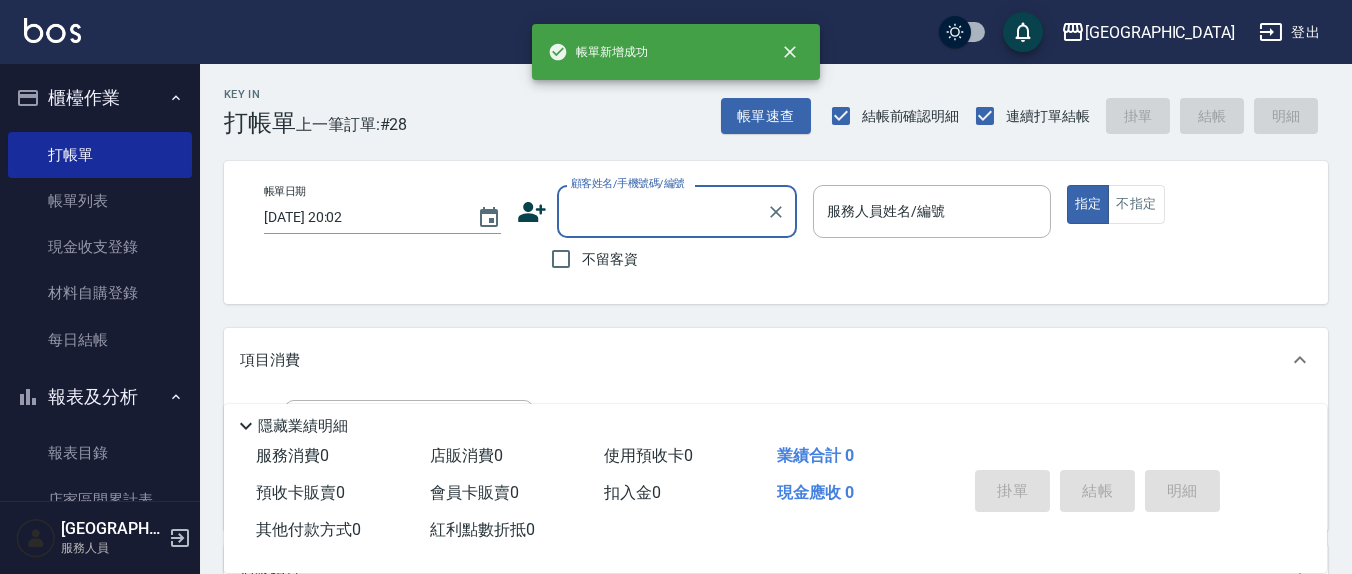 type on "7" 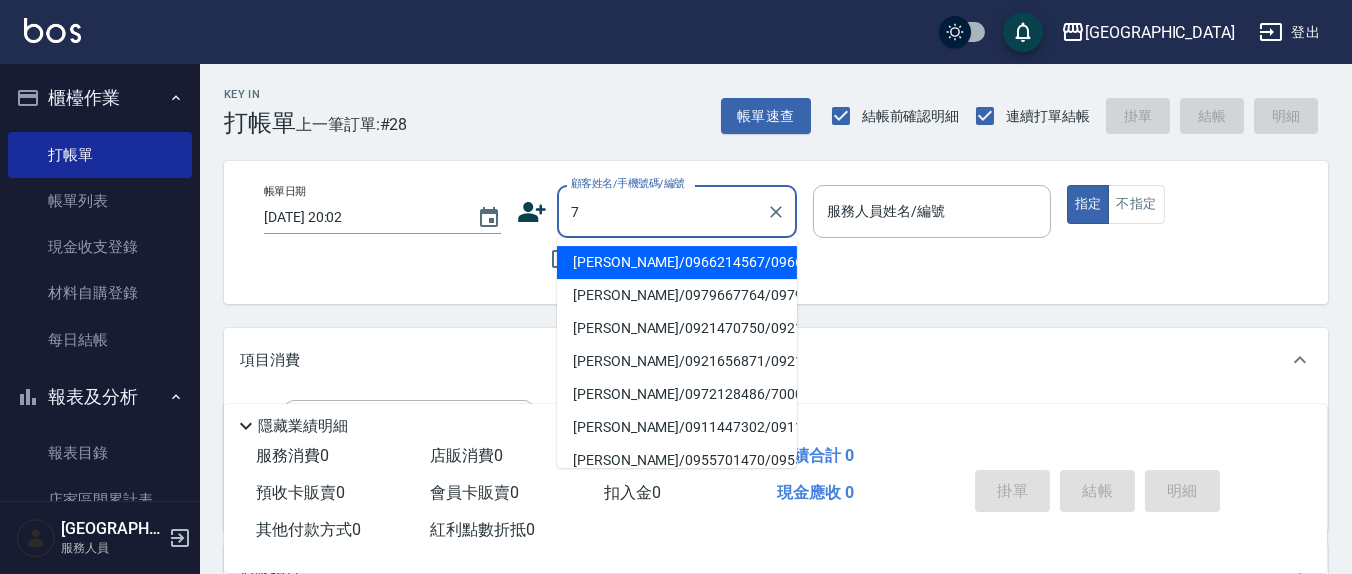 type 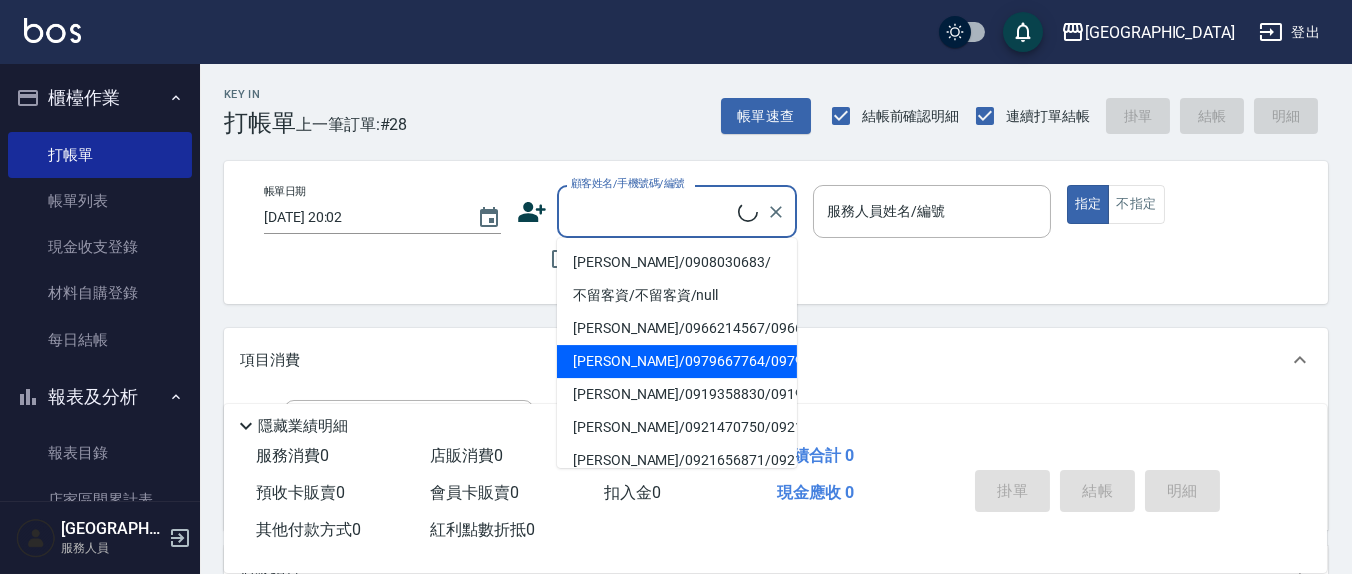 click on "帳單日期 2025/07/14 20:02 顧客姓名/手機號碼/編號 顧客姓名/手機號碼/編號 不留客資 服務人員姓名/編號 服務人員姓名/編號 指定 不指定" at bounding box center [776, 232] 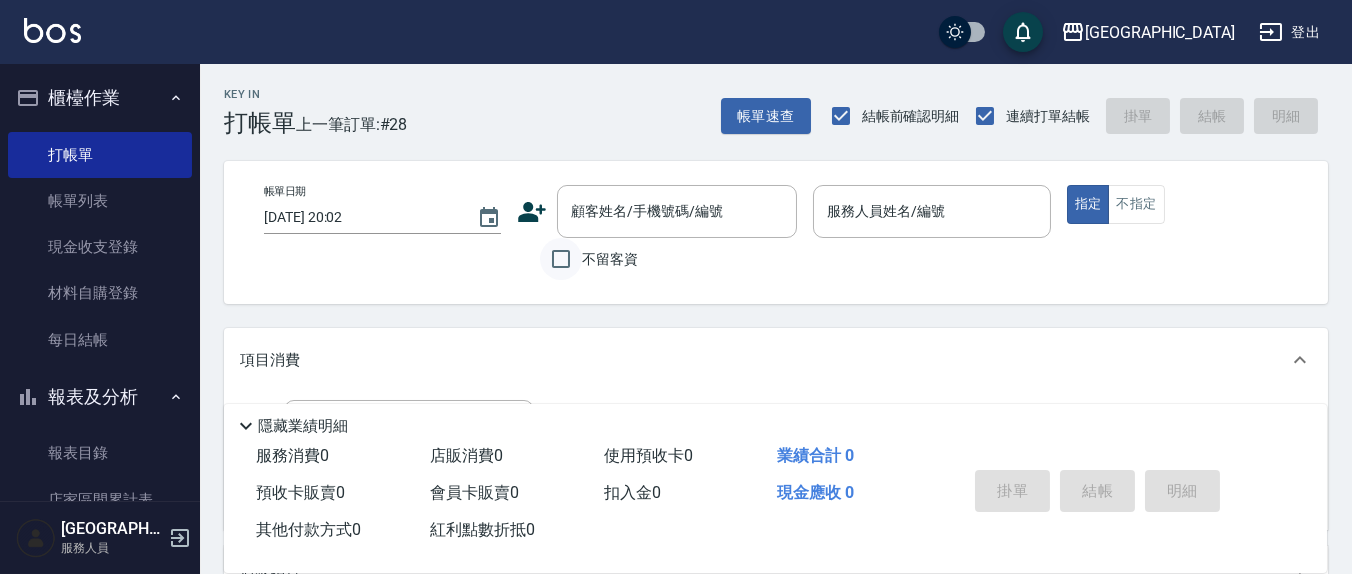 click on "不留客資" at bounding box center (561, 259) 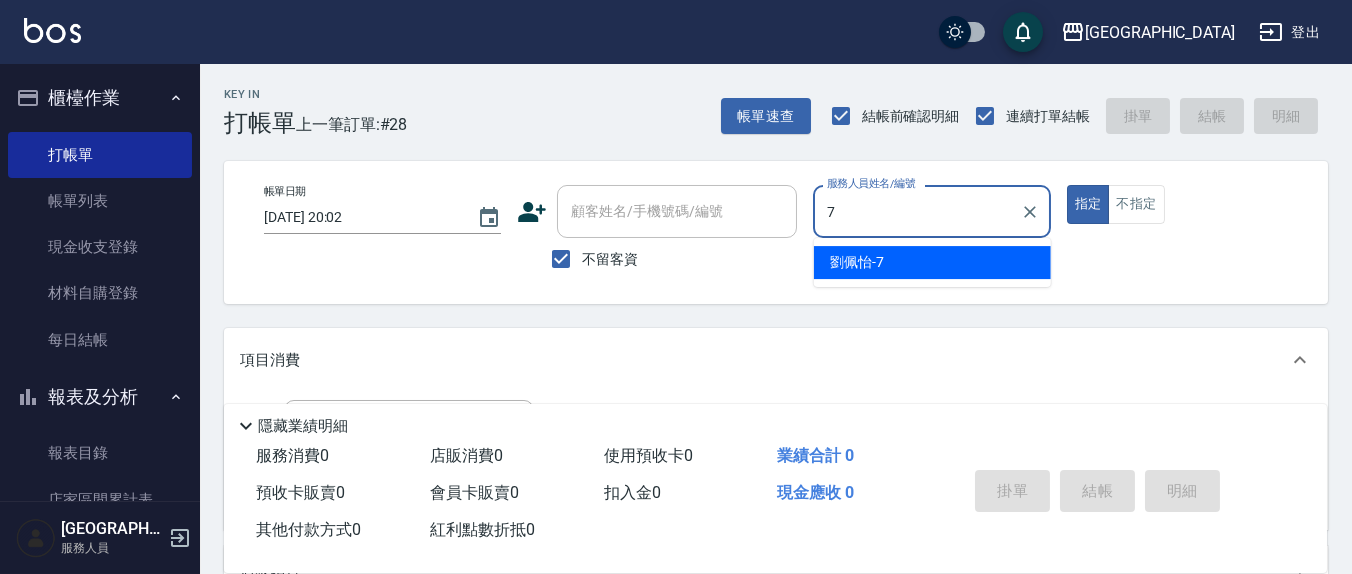 type on "劉佩怡-7" 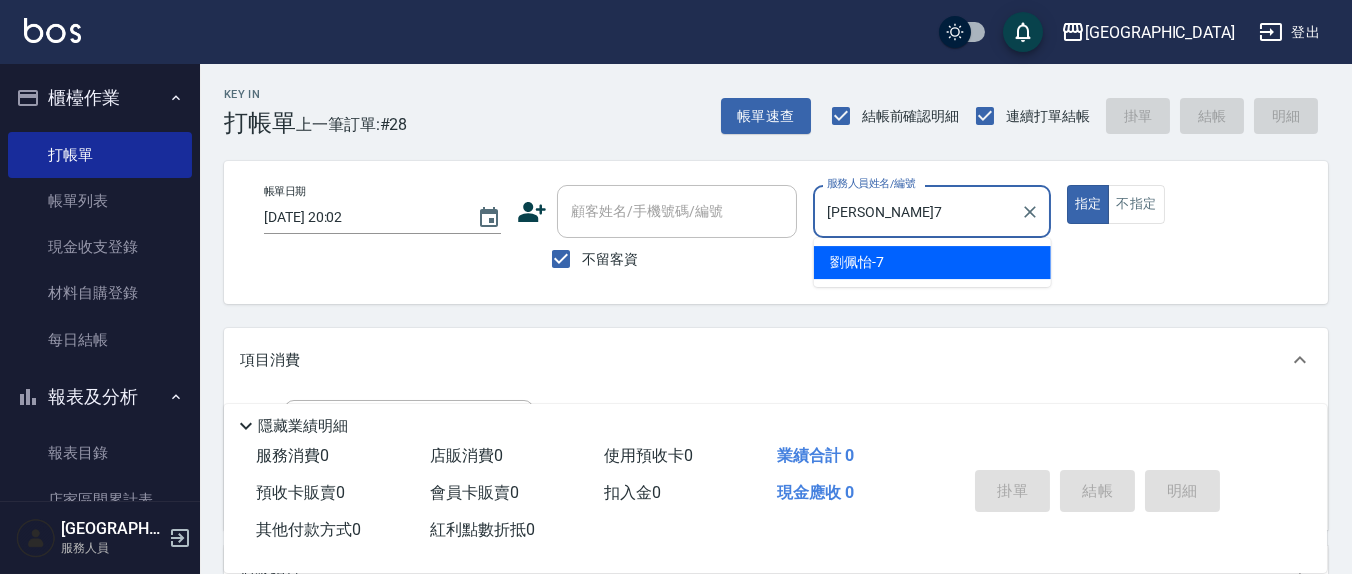 type on "true" 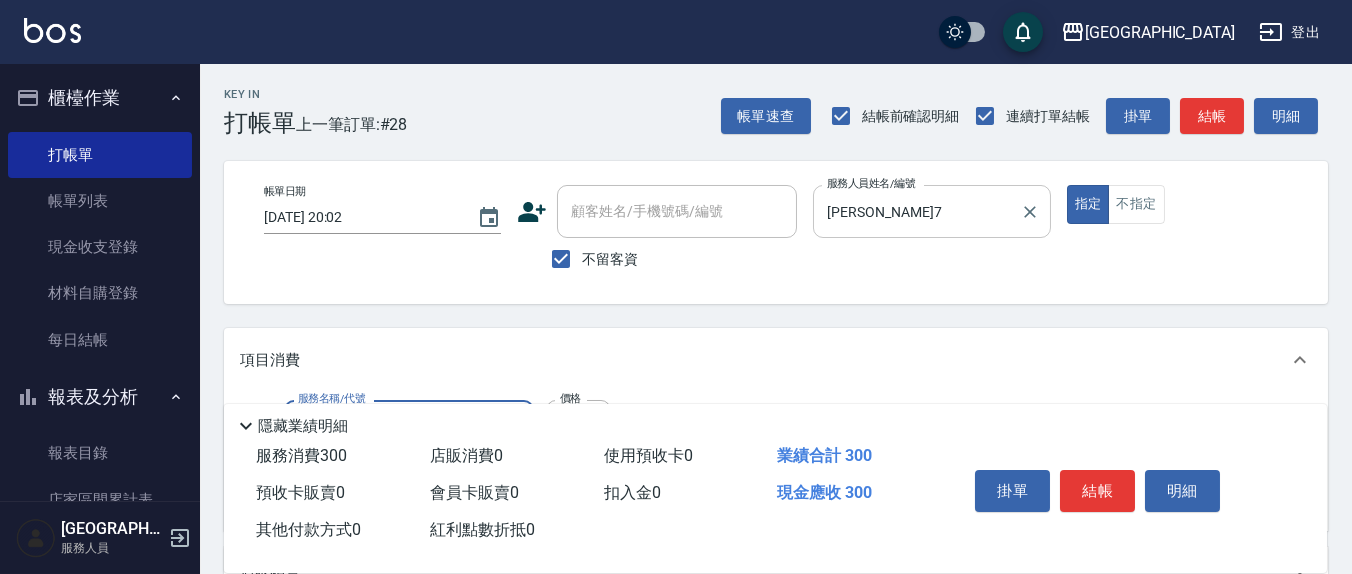 type on "歐娜洗髮精(210)" 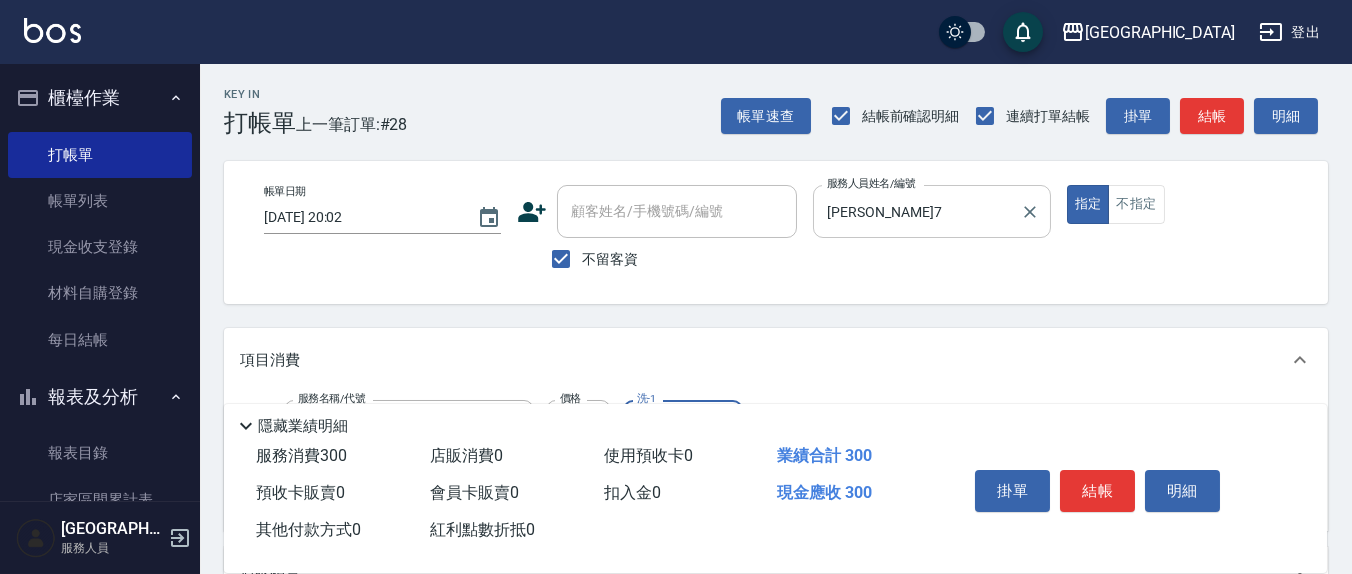 type on "韋羽蕎-21" 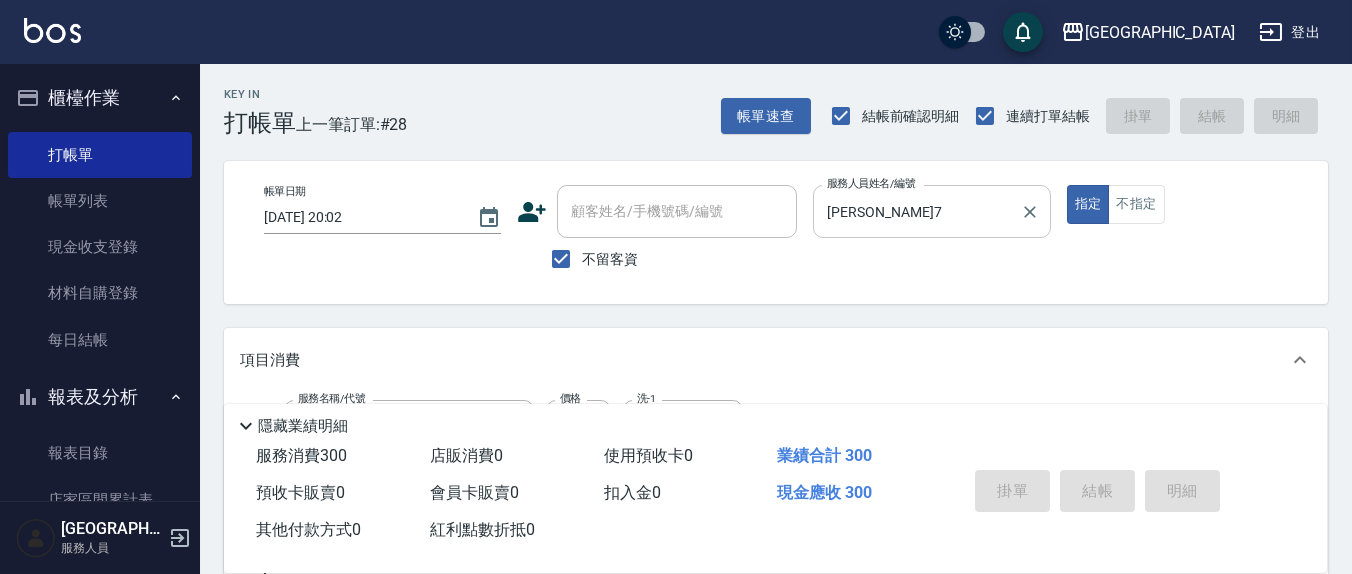 type 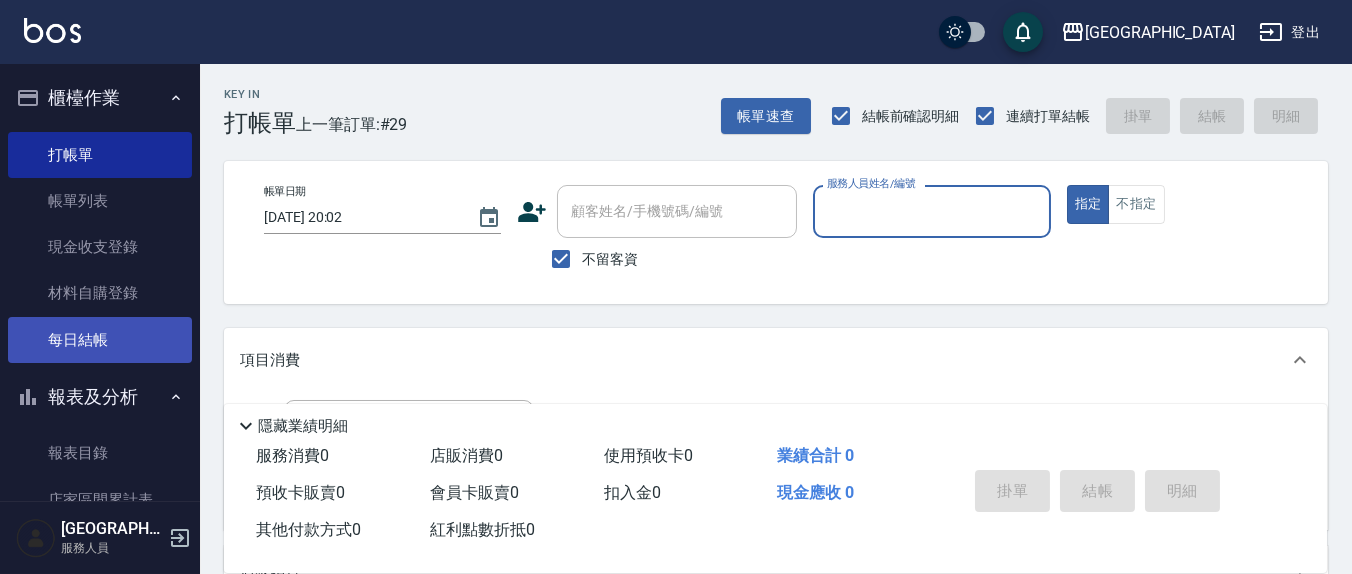 click on "每日結帳" at bounding box center [100, 340] 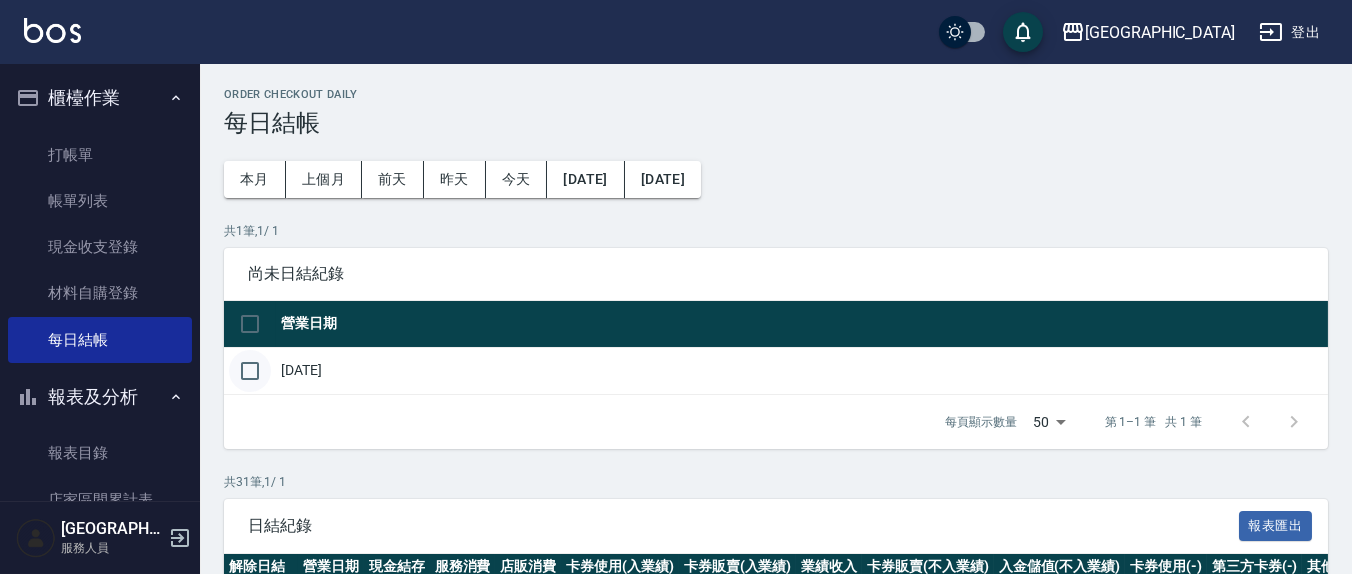 click at bounding box center [250, 371] 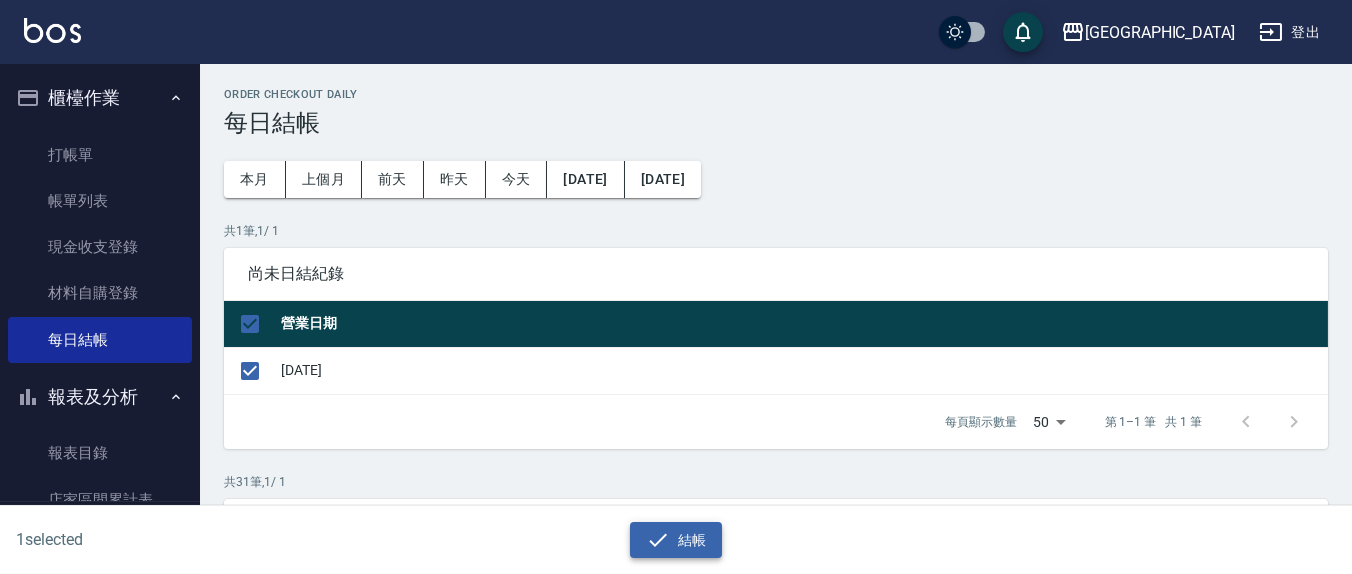 click on "結帳" at bounding box center (676, 540) 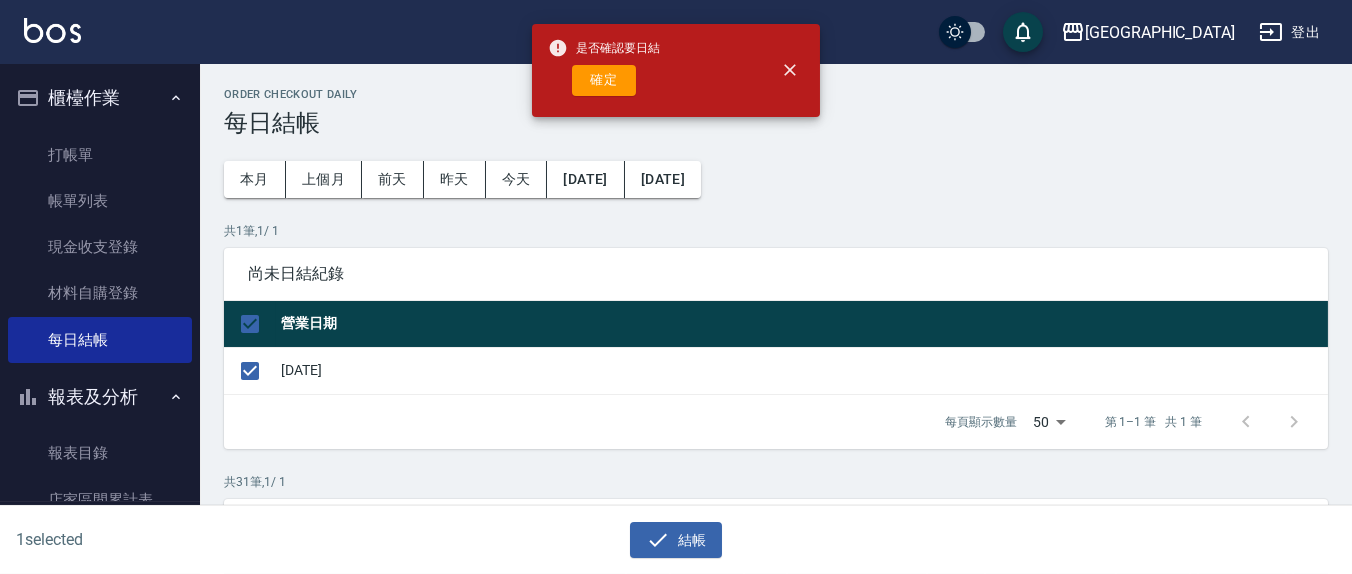 drag, startPoint x: 577, startPoint y: 70, endPoint x: 596, endPoint y: 66, distance: 19.416489 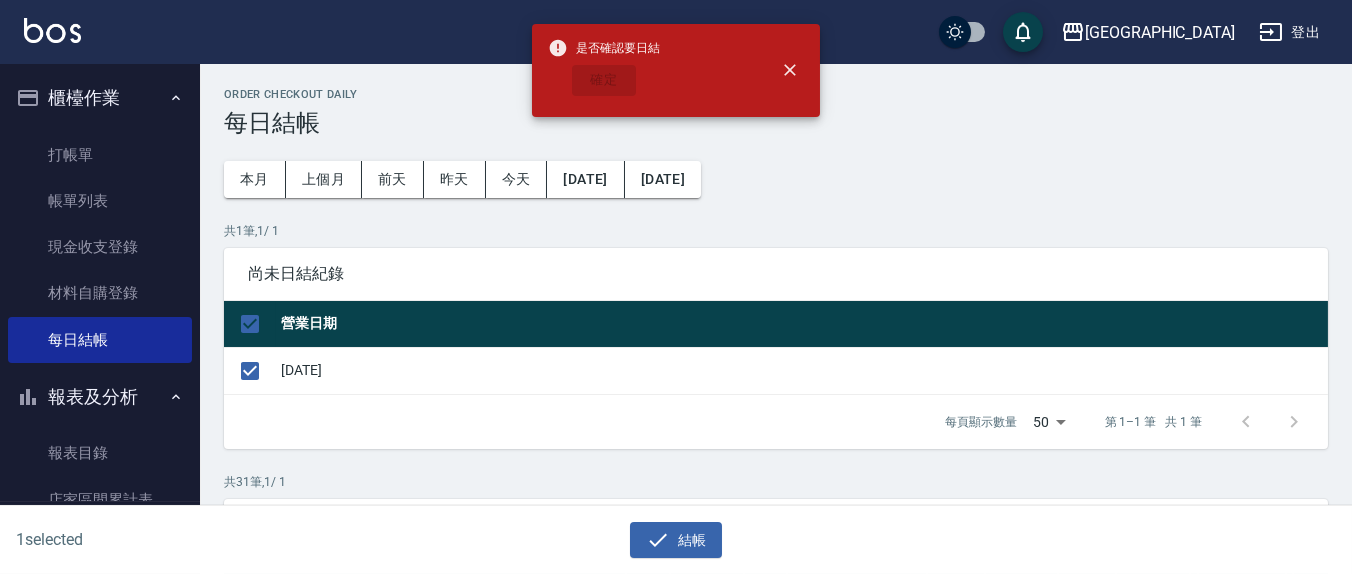 click on "確定" at bounding box center (604, 80) 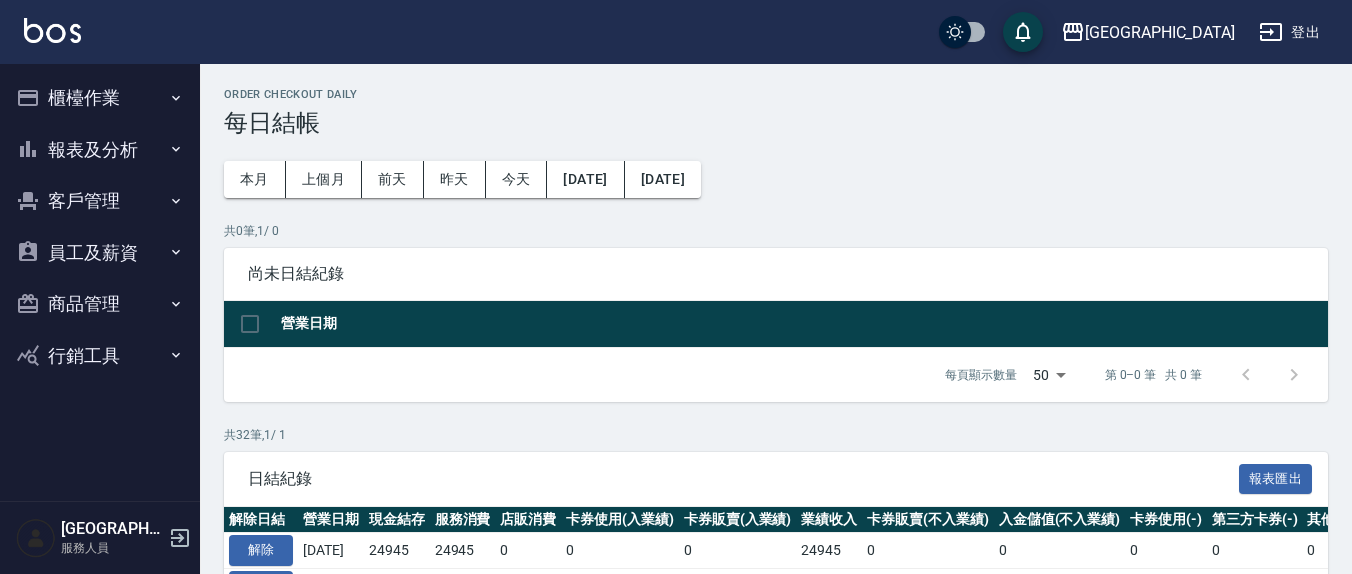 scroll, scrollTop: 0, scrollLeft: 0, axis: both 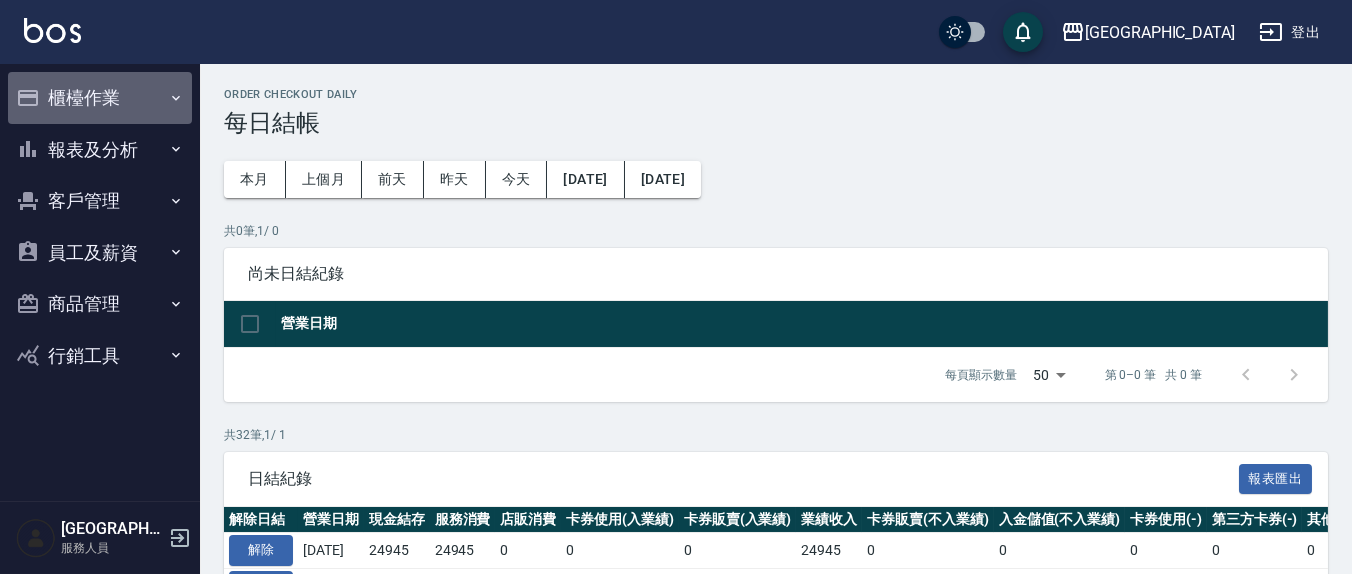 click on "櫃檯作業" at bounding box center [100, 98] 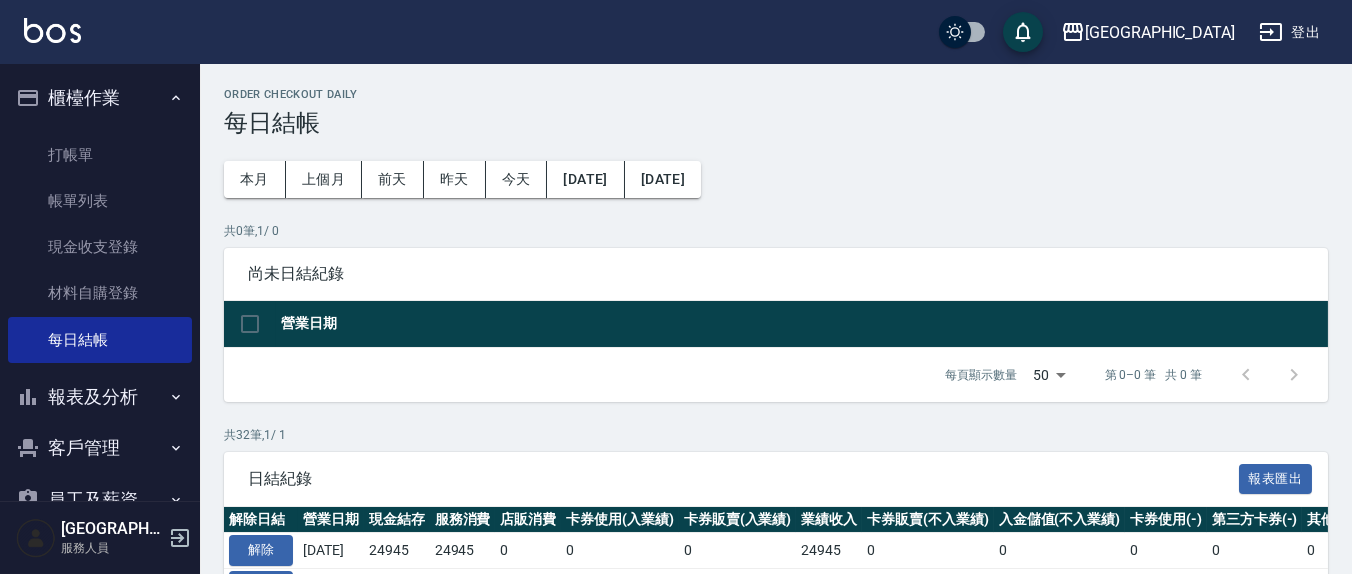 scroll, scrollTop: 151, scrollLeft: 0, axis: vertical 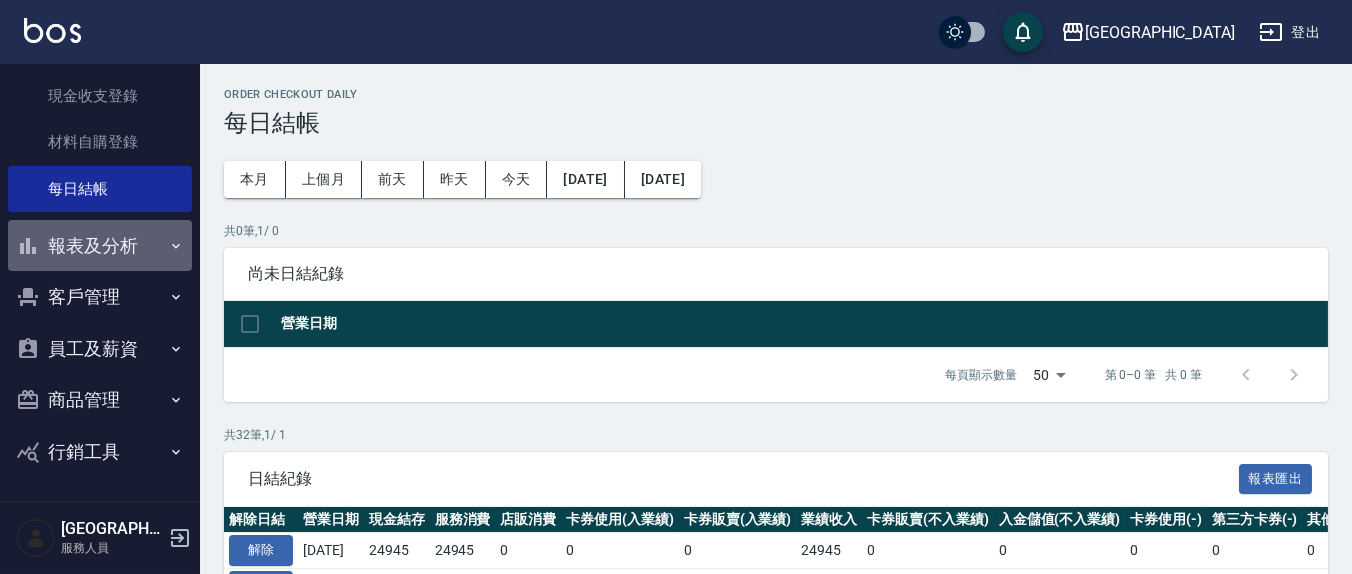 click on "報表及分析" at bounding box center (100, 246) 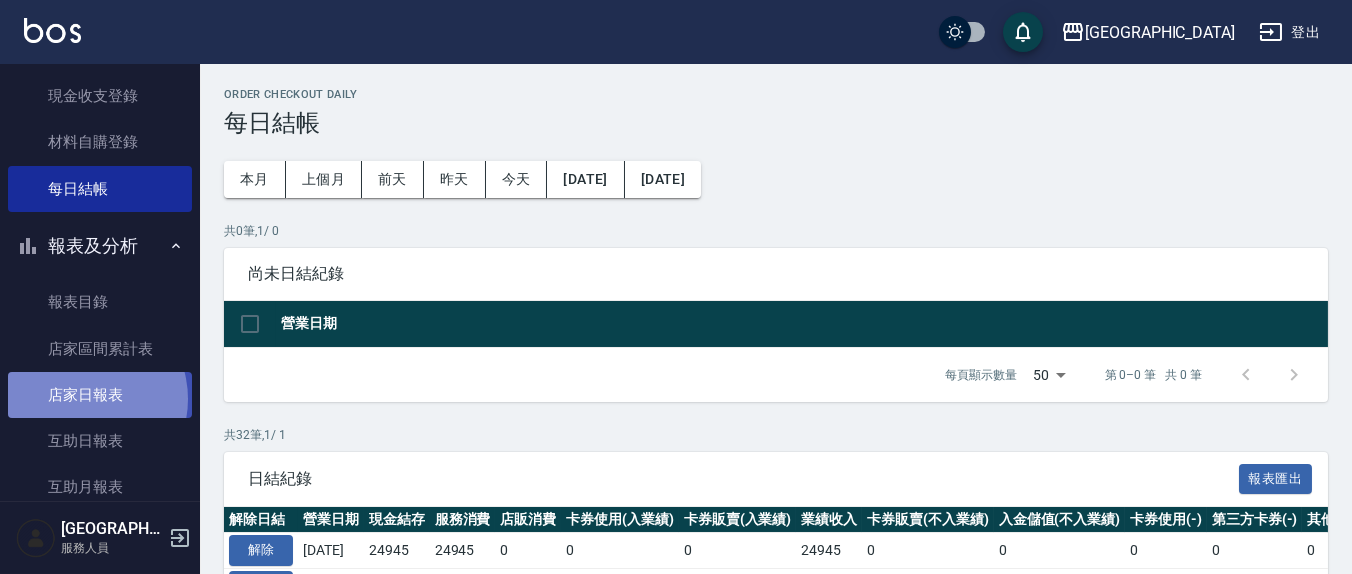 click on "店家日報表" at bounding box center (100, 395) 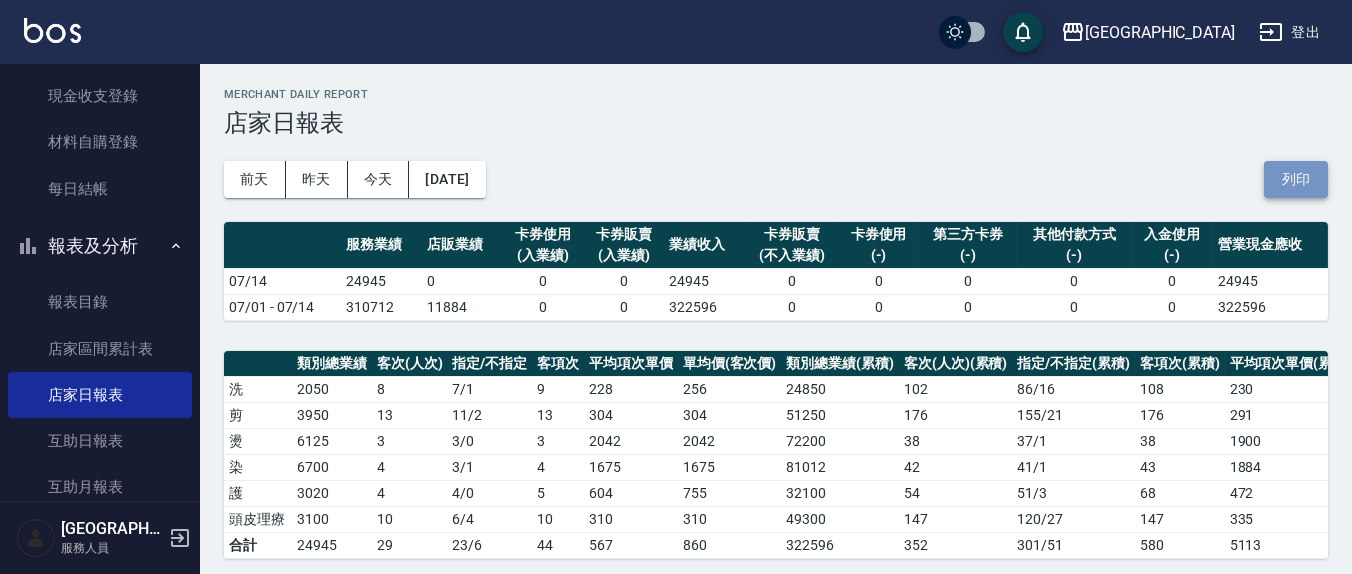 click on "列印" at bounding box center [1296, 179] 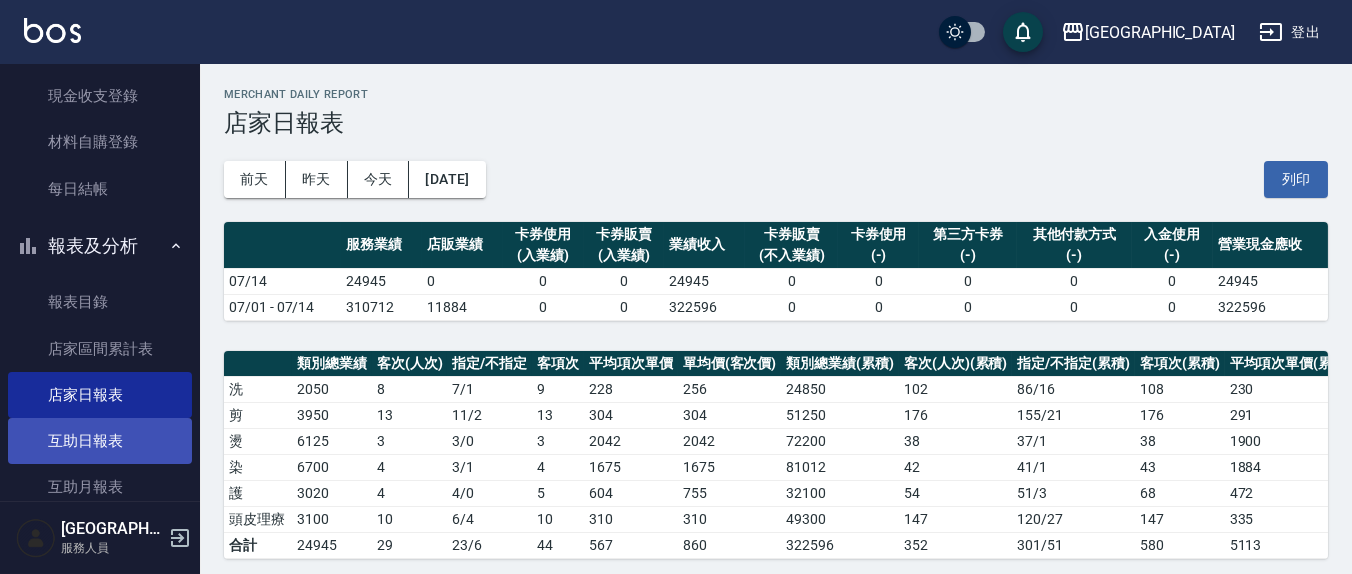 scroll, scrollTop: 359, scrollLeft: 0, axis: vertical 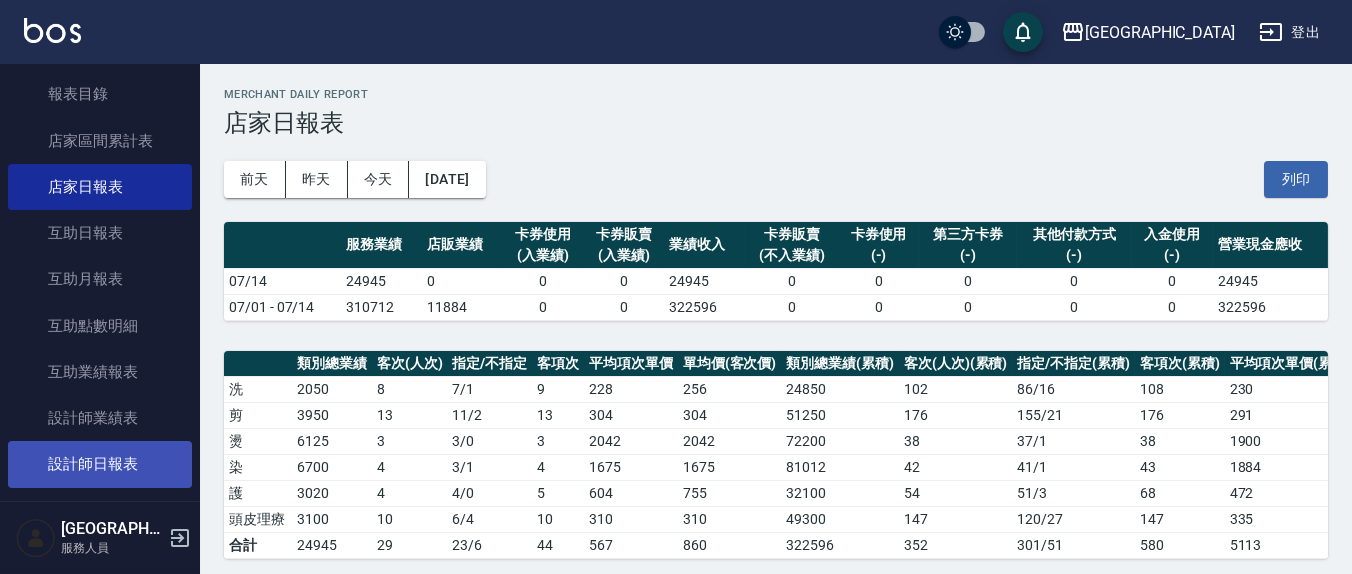 click on "設計師日報表" at bounding box center (100, 464) 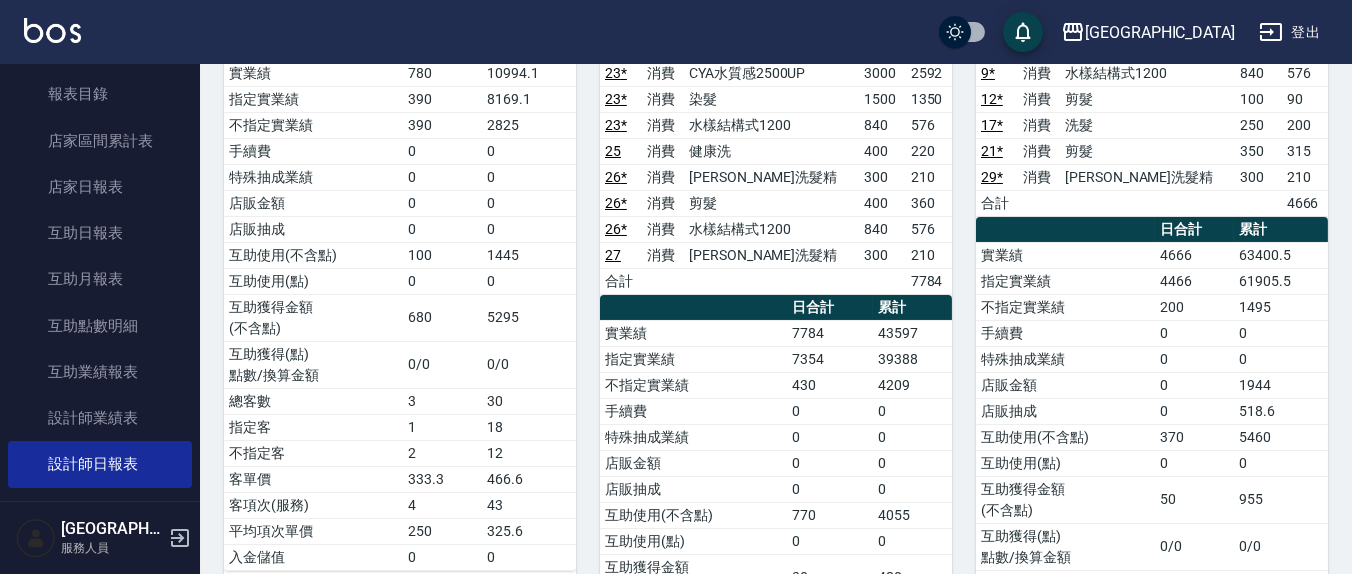 scroll, scrollTop: 0, scrollLeft: 0, axis: both 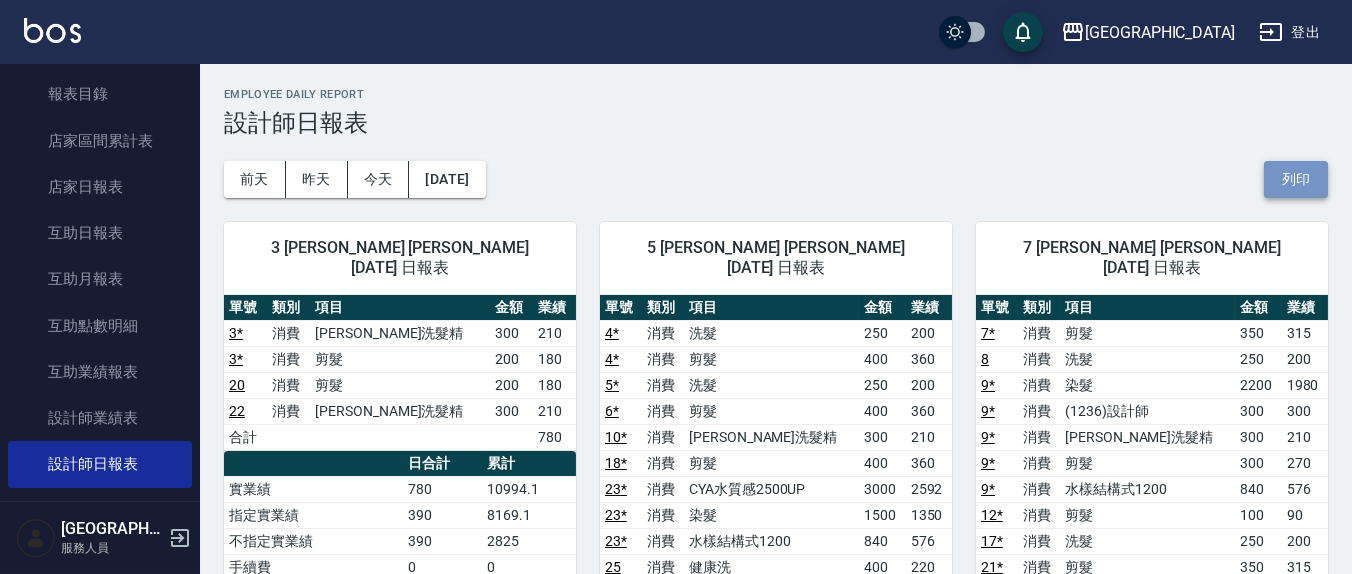 click on "列印" at bounding box center [1296, 179] 